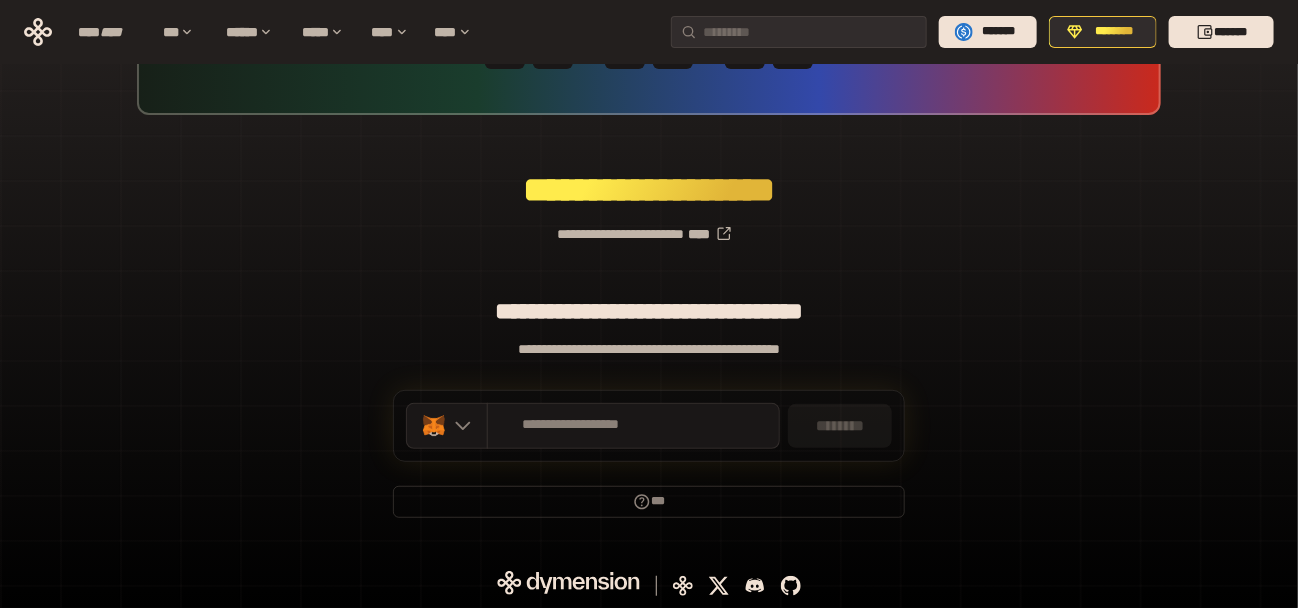 scroll, scrollTop: 0, scrollLeft: 0, axis: both 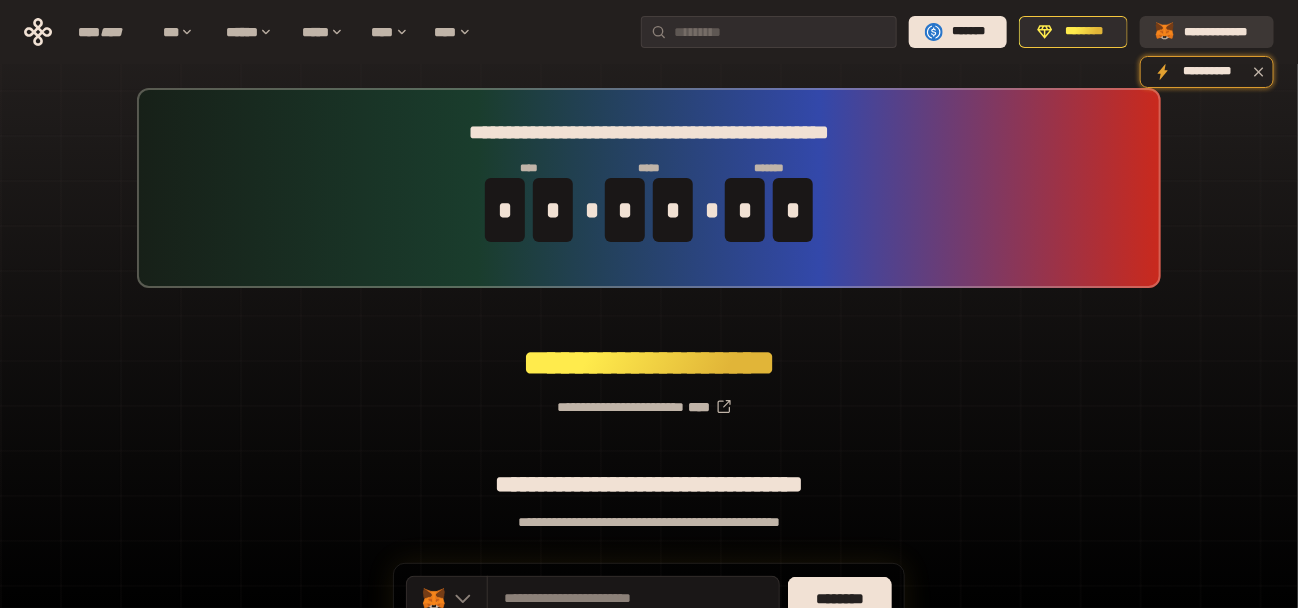 click on "**********" at bounding box center (1221, 32) 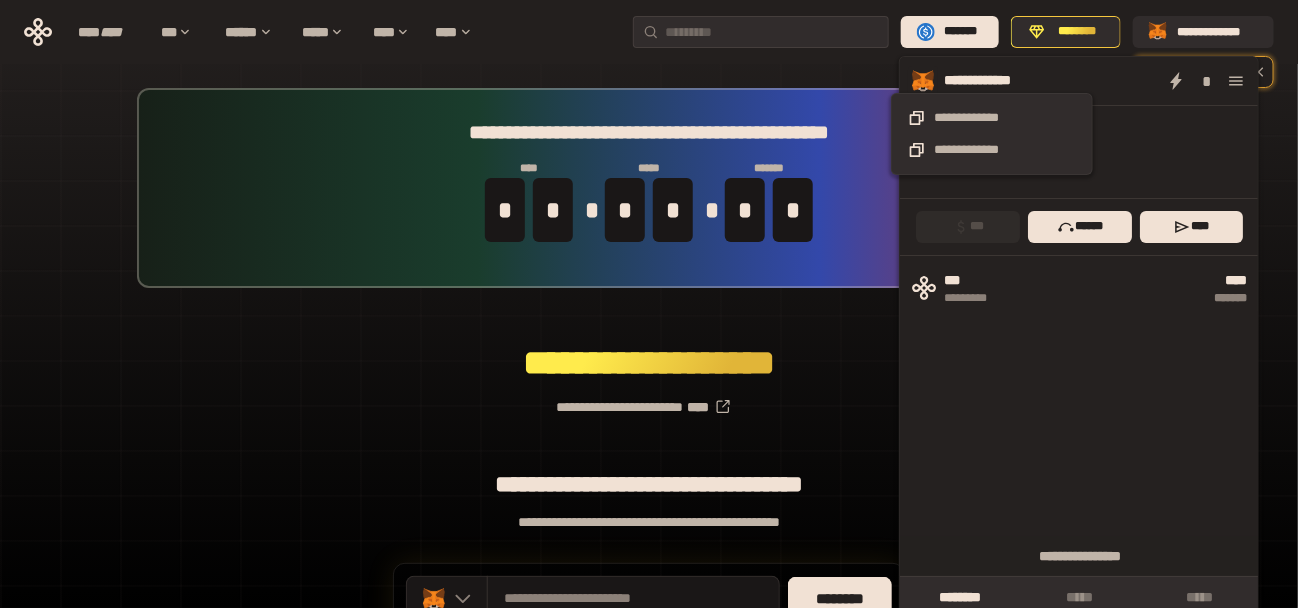 click on "**********" at bounding box center [991, 80] 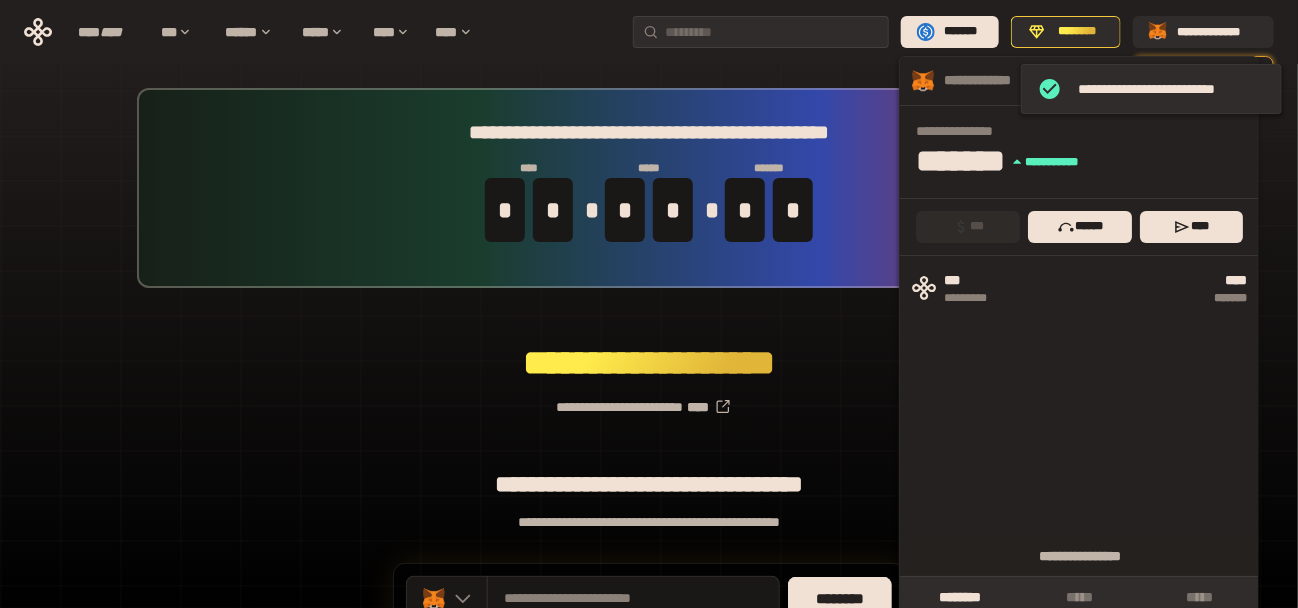 click on "**********" at bounding box center (649, 399) 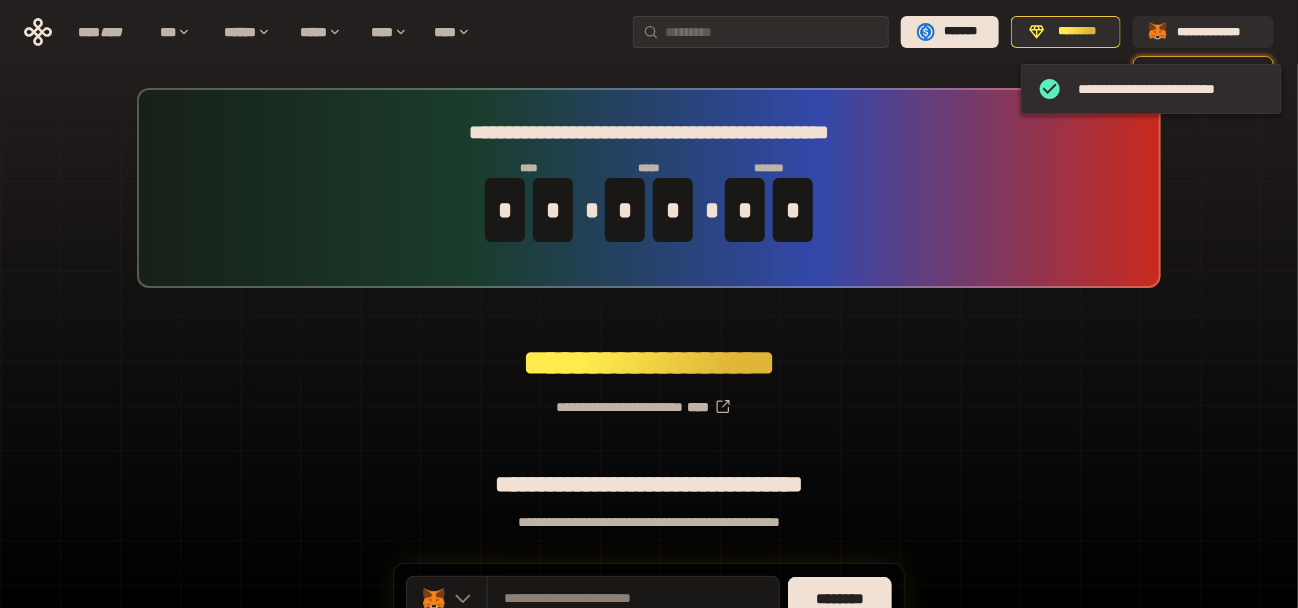 scroll, scrollTop: 173, scrollLeft: 0, axis: vertical 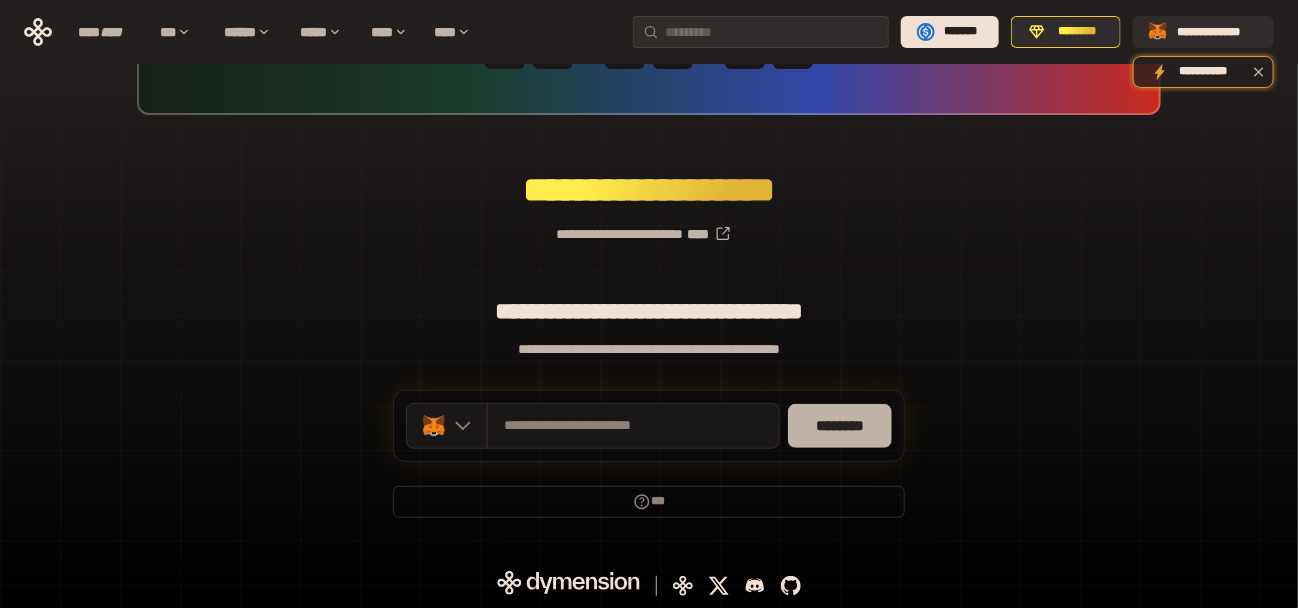 click on "********" at bounding box center (840, 426) 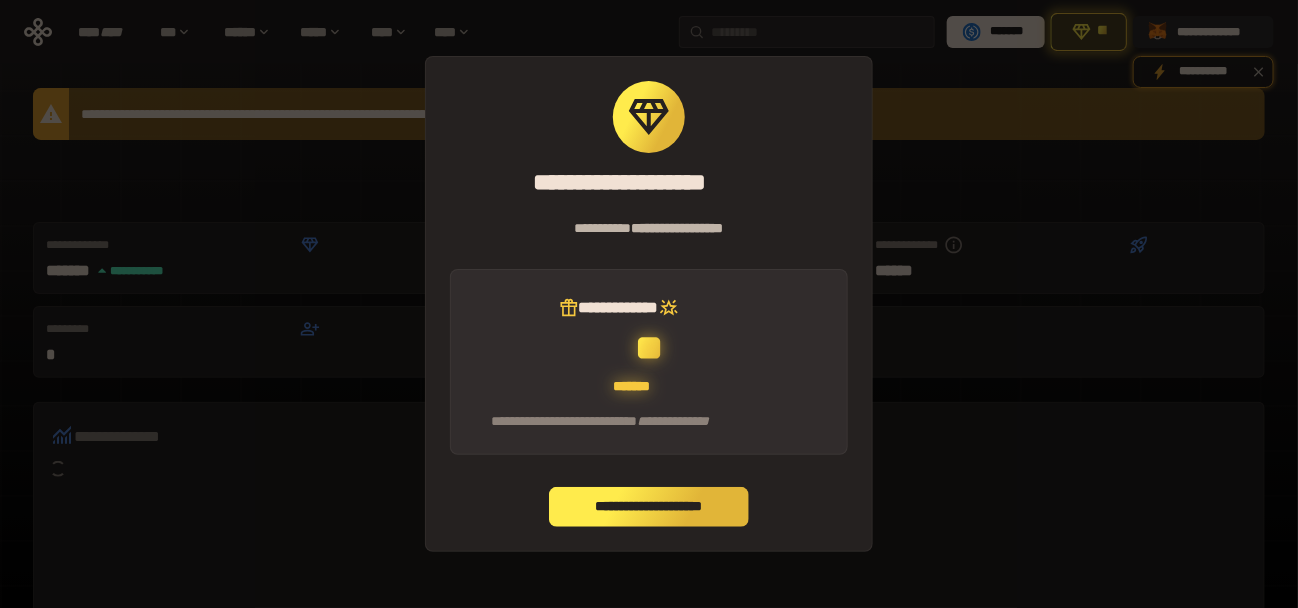 scroll, scrollTop: 400, scrollLeft: 0, axis: vertical 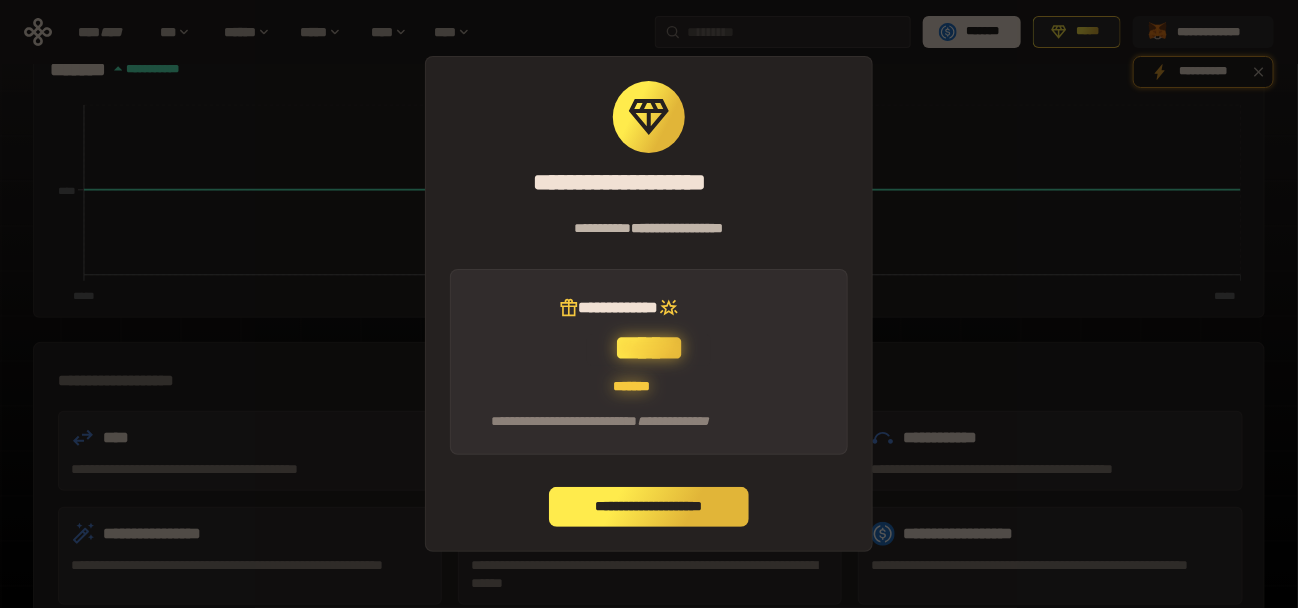 click on "**********" at bounding box center [649, 507] 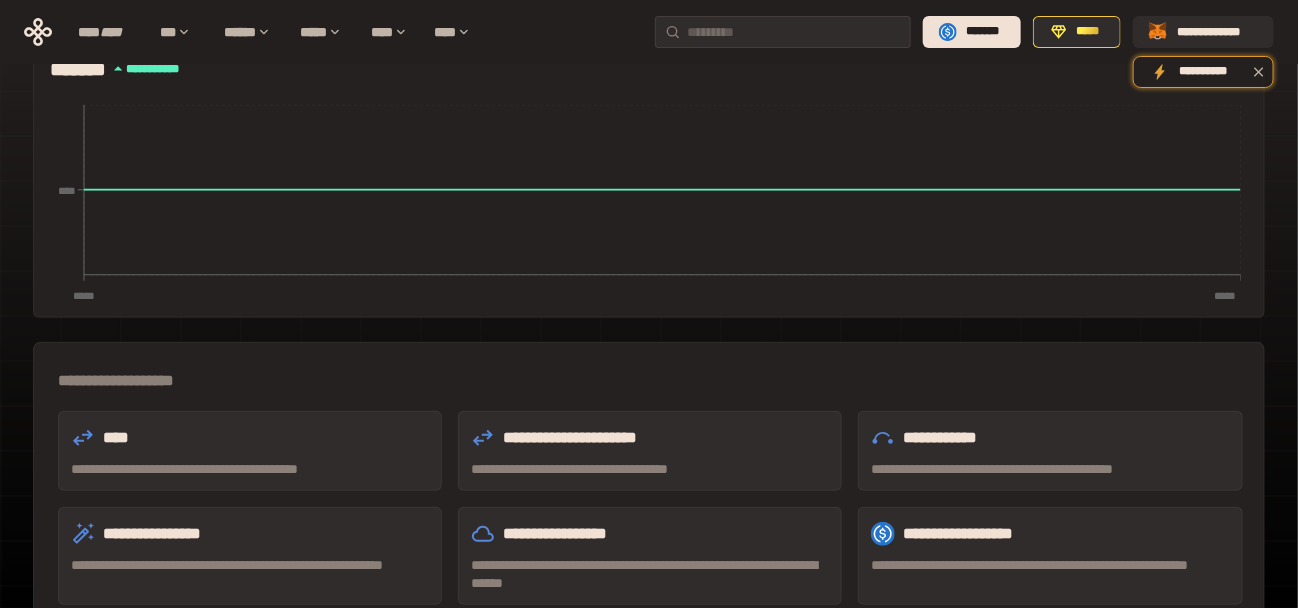 scroll, scrollTop: 600, scrollLeft: 0, axis: vertical 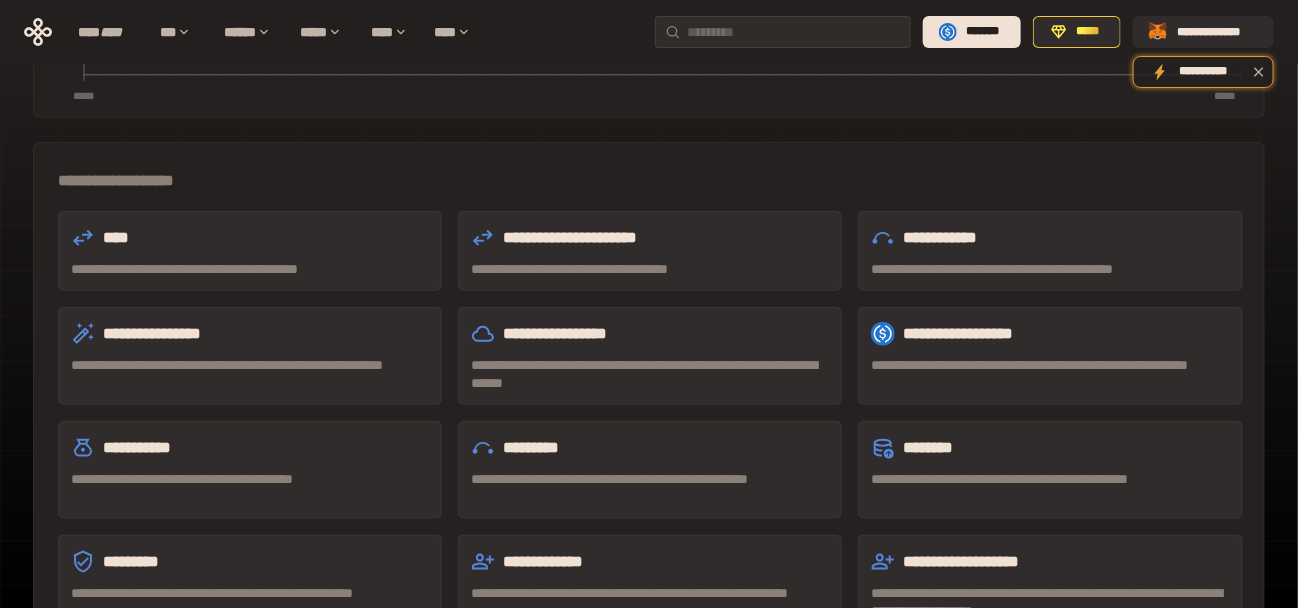 click on "**********" at bounding box center [250, 251] 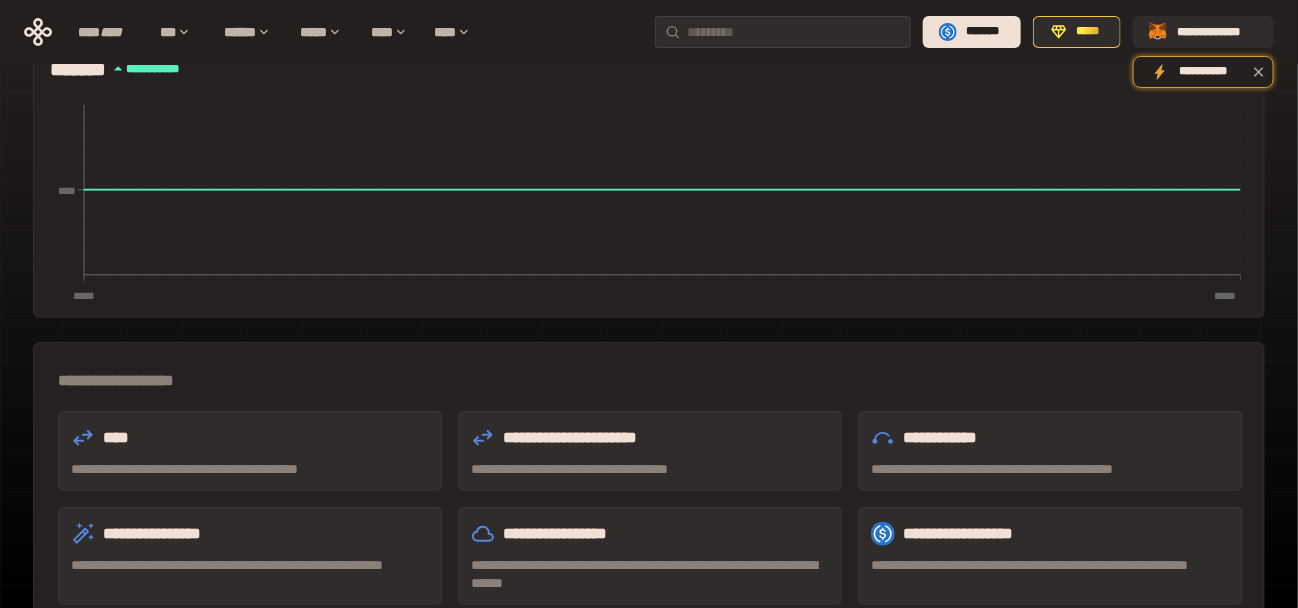 scroll, scrollTop: 300, scrollLeft: 0, axis: vertical 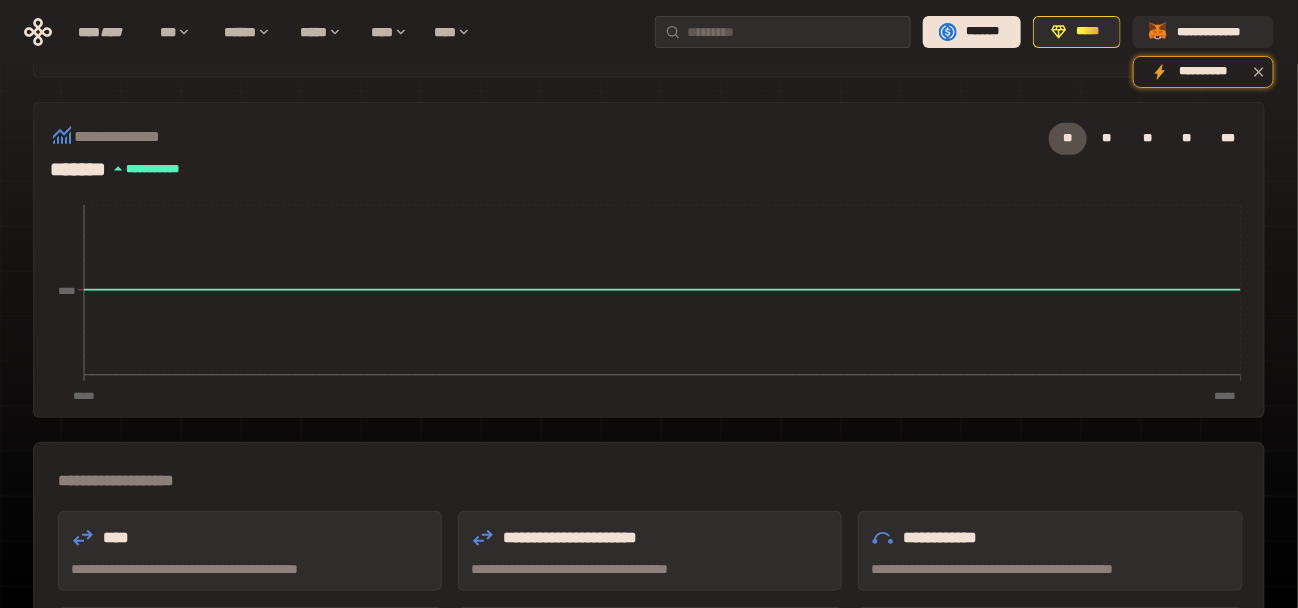 click on "**********" at bounding box center (650, 551) 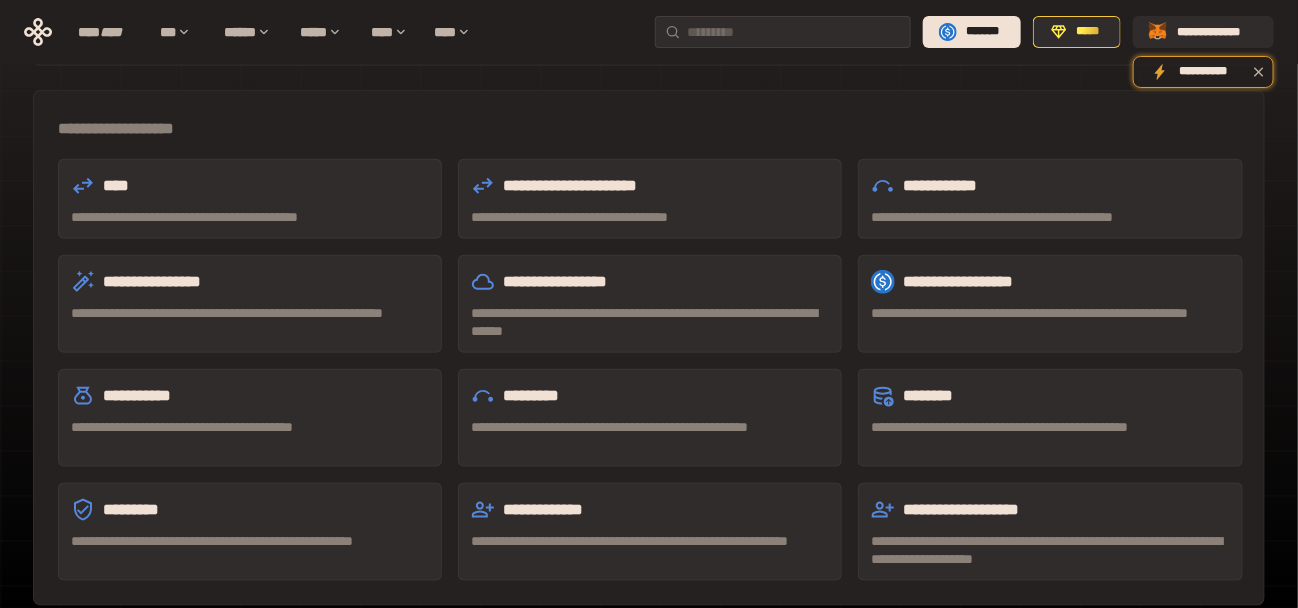 click on "**********" at bounding box center [1050, 510] 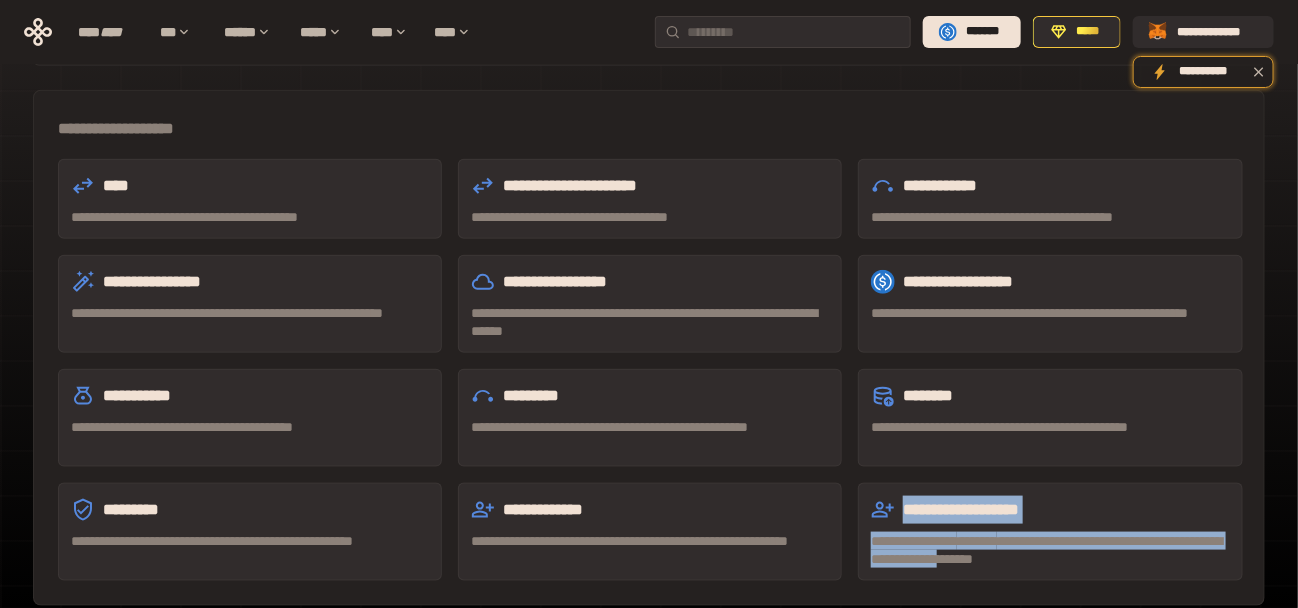click on "**********" at bounding box center [1050, 550] 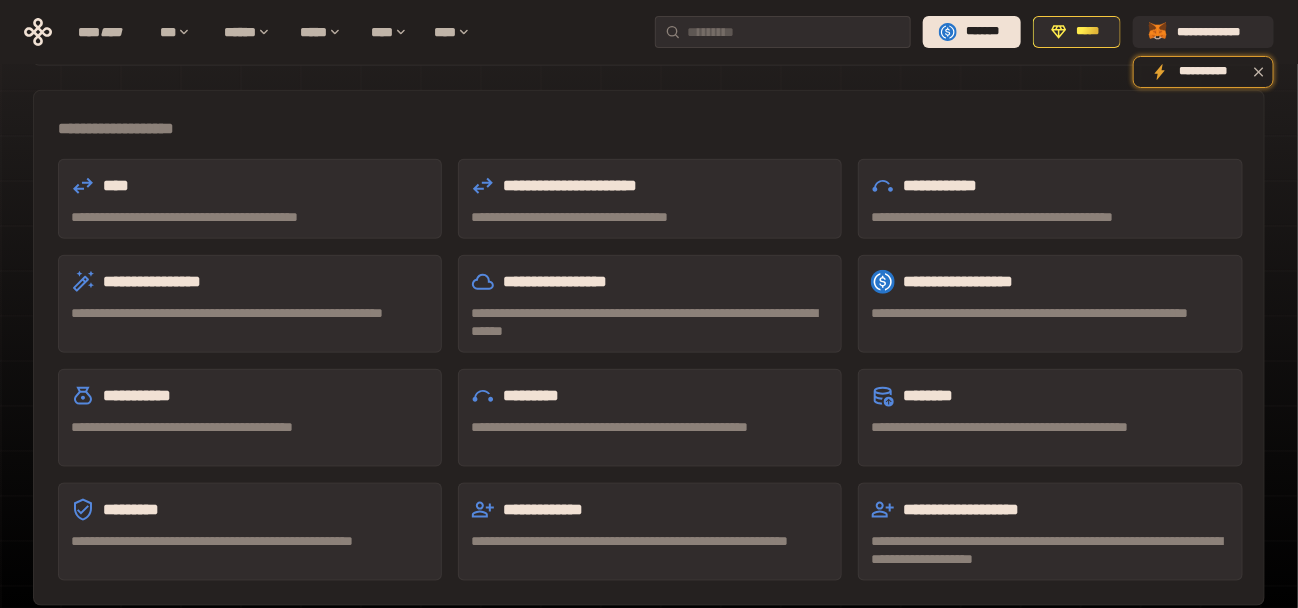 drag, startPoint x: 1009, startPoint y: 430, endPoint x: 998, endPoint y: 434, distance: 11.7046995 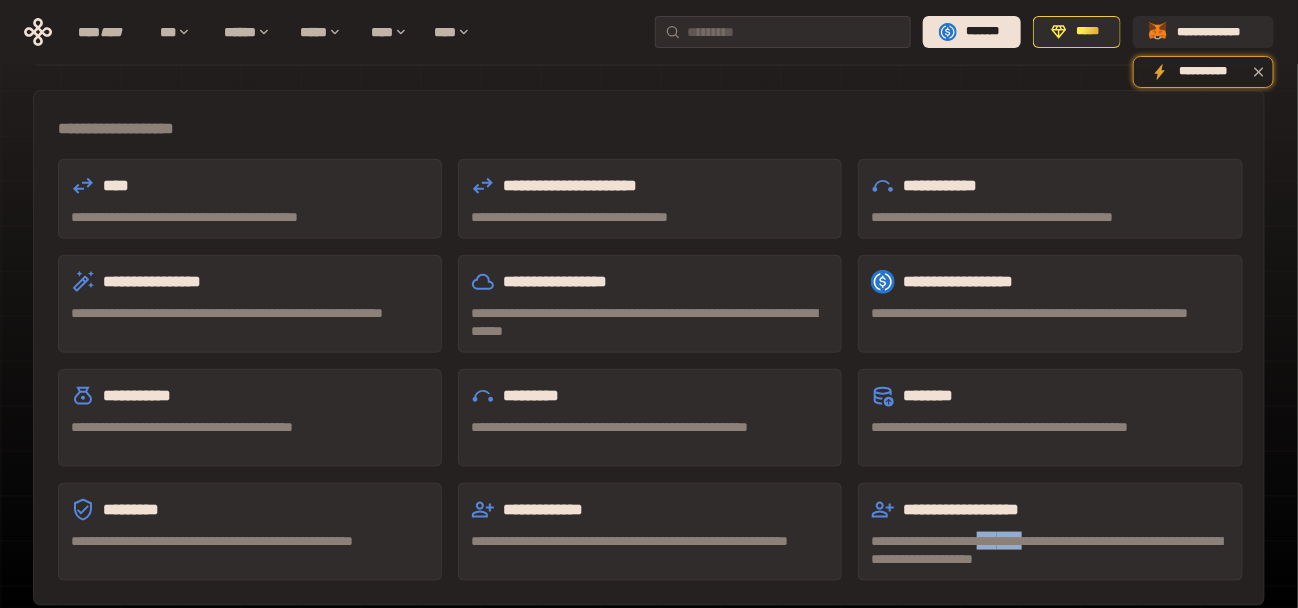 drag, startPoint x: 1015, startPoint y: 447, endPoint x: 1075, endPoint y: 455, distance: 60.530983 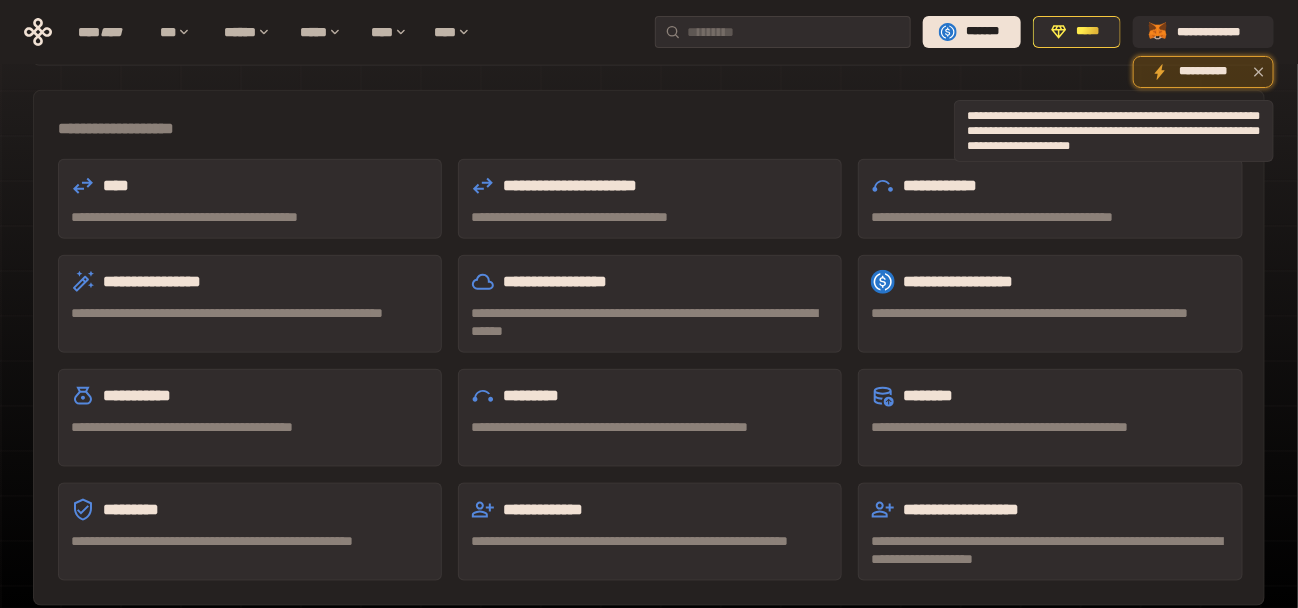 click 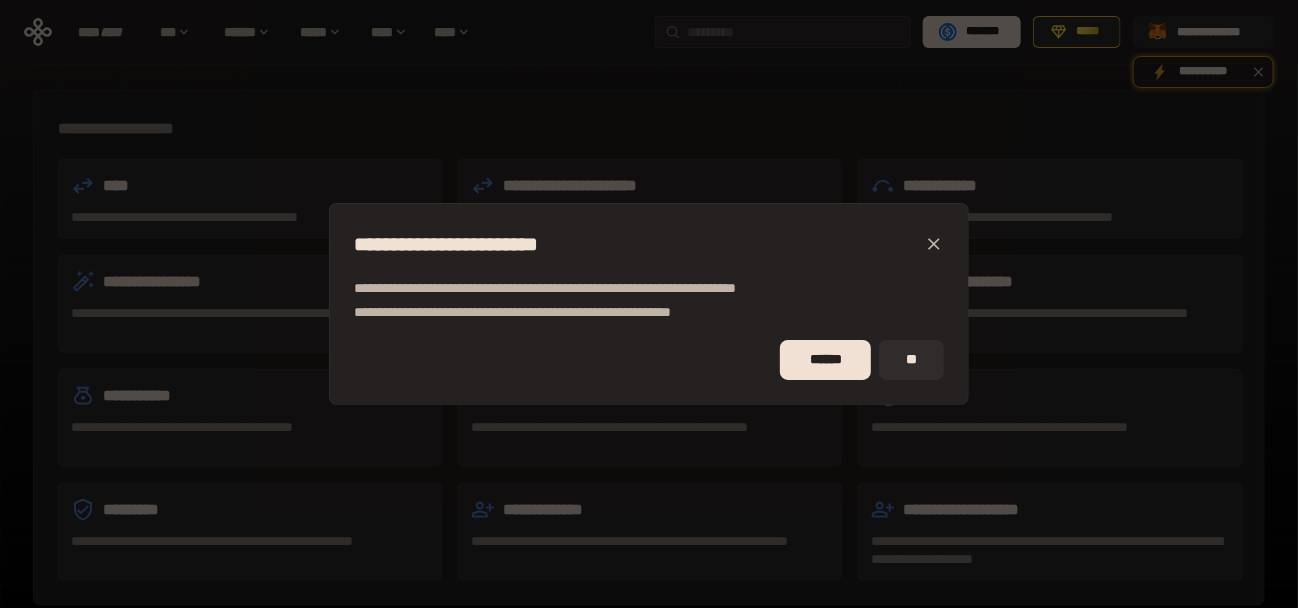 click 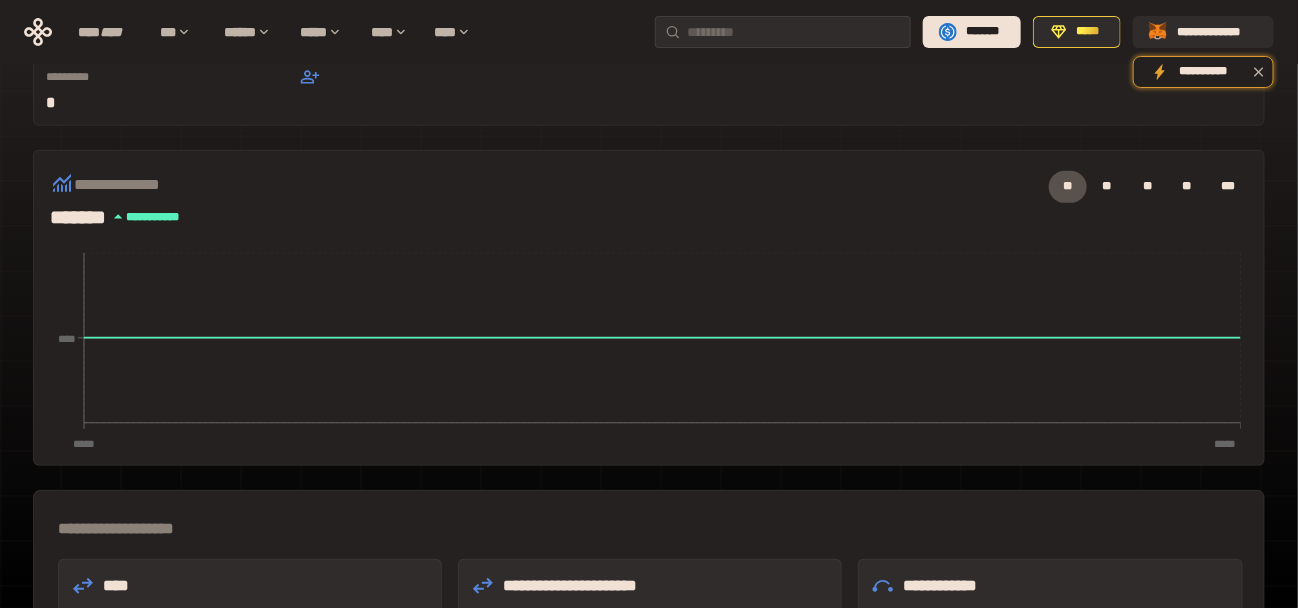 scroll, scrollTop: 0, scrollLeft: 0, axis: both 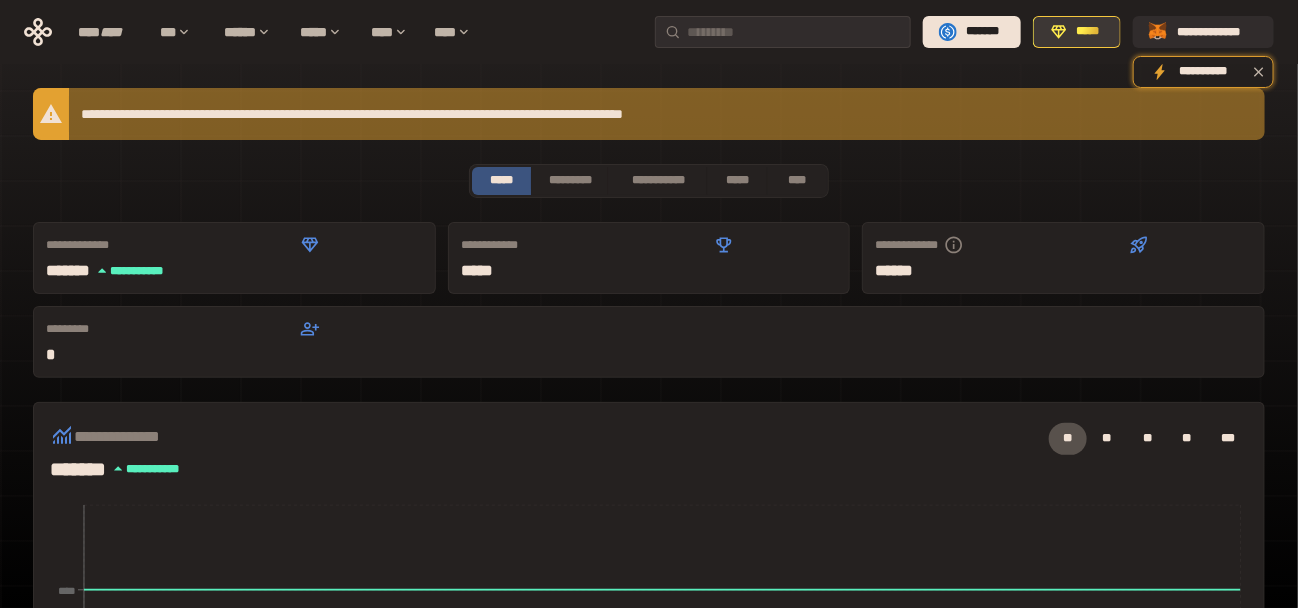 click on "*****" at bounding box center (1088, 32) 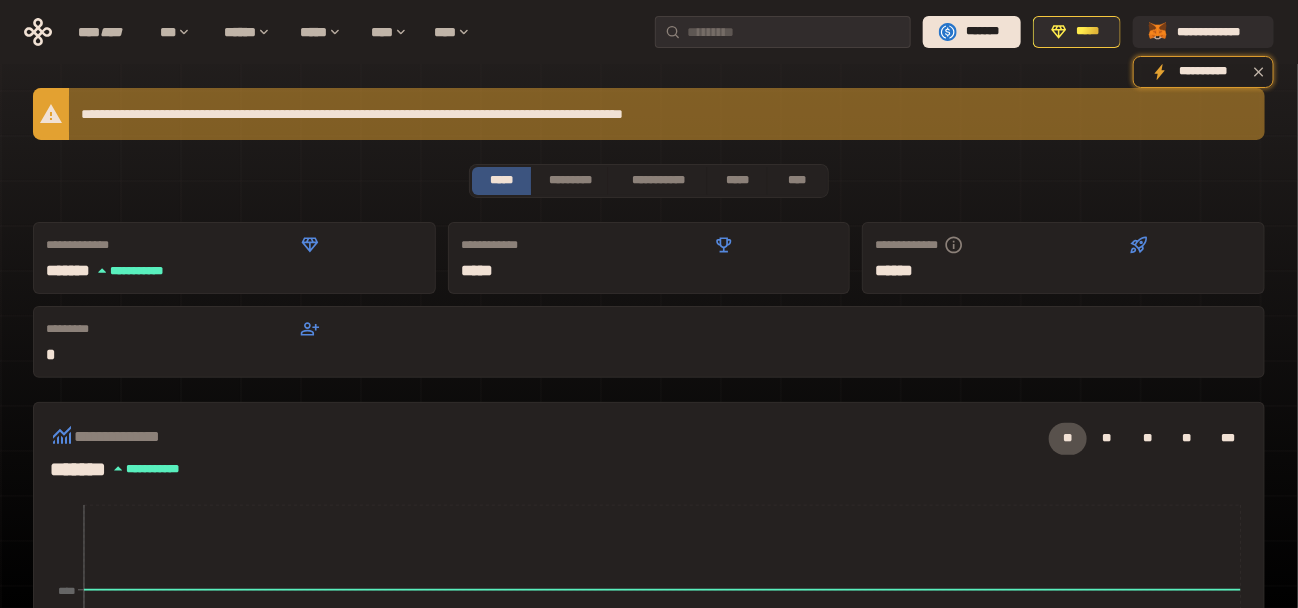 scroll, scrollTop: 652, scrollLeft: 0, axis: vertical 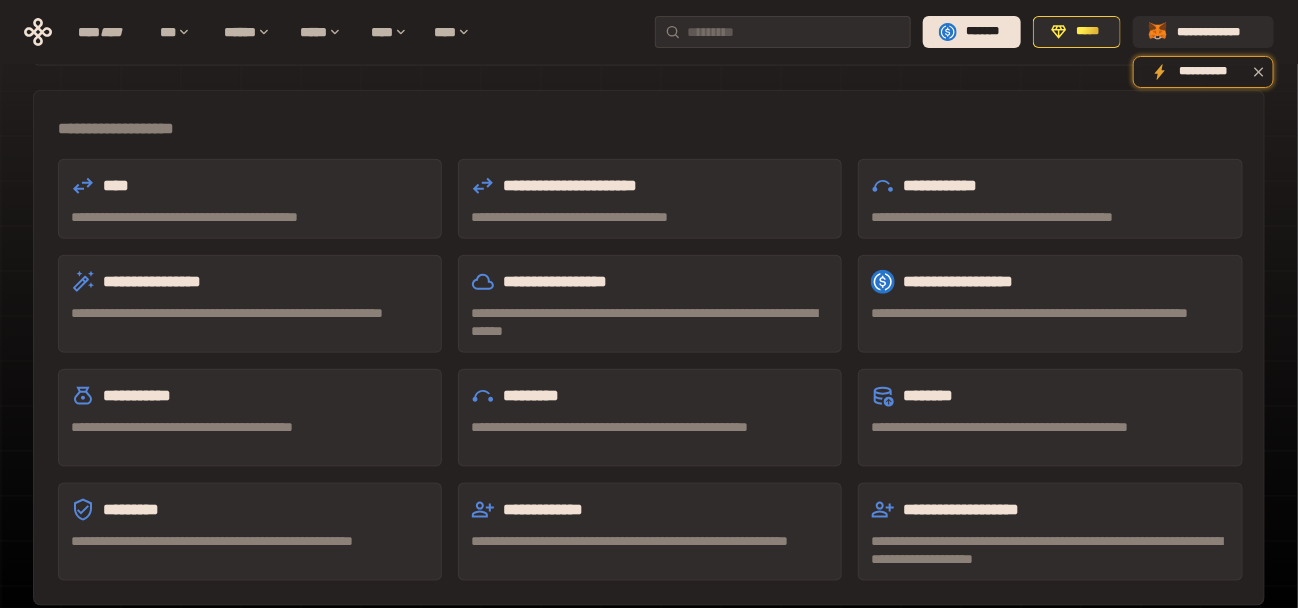 click on "**********" at bounding box center (1050, 550) 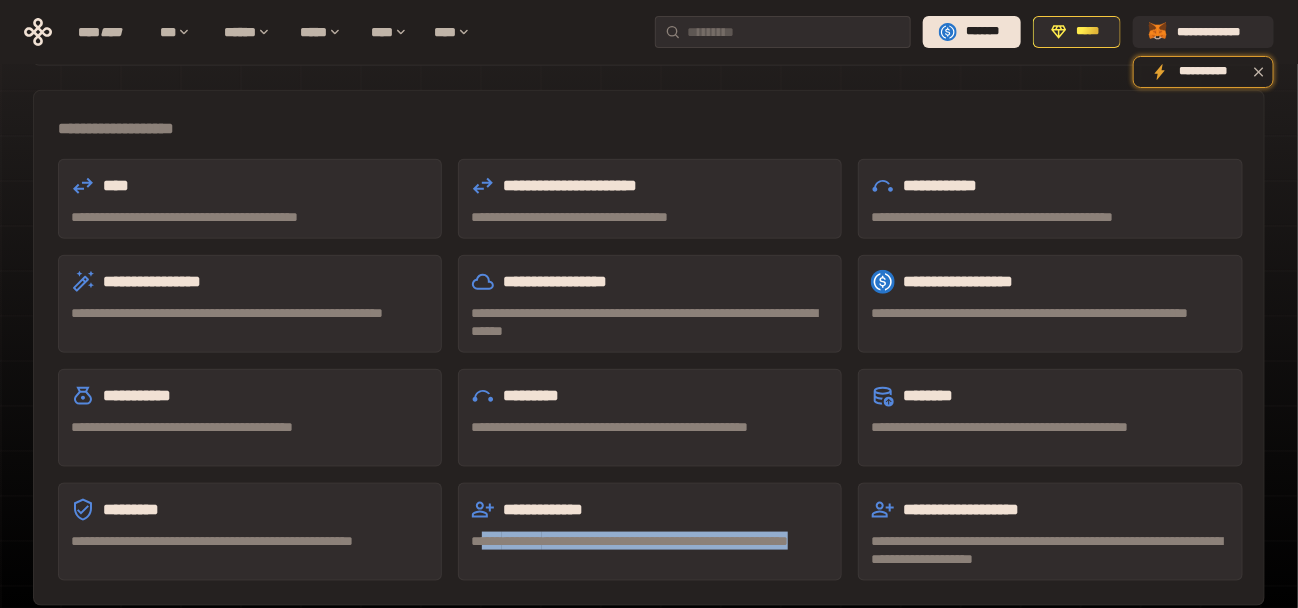 drag, startPoint x: 488, startPoint y: 446, endPoint x: 591, endPoint y: 469, distance: 105.53672 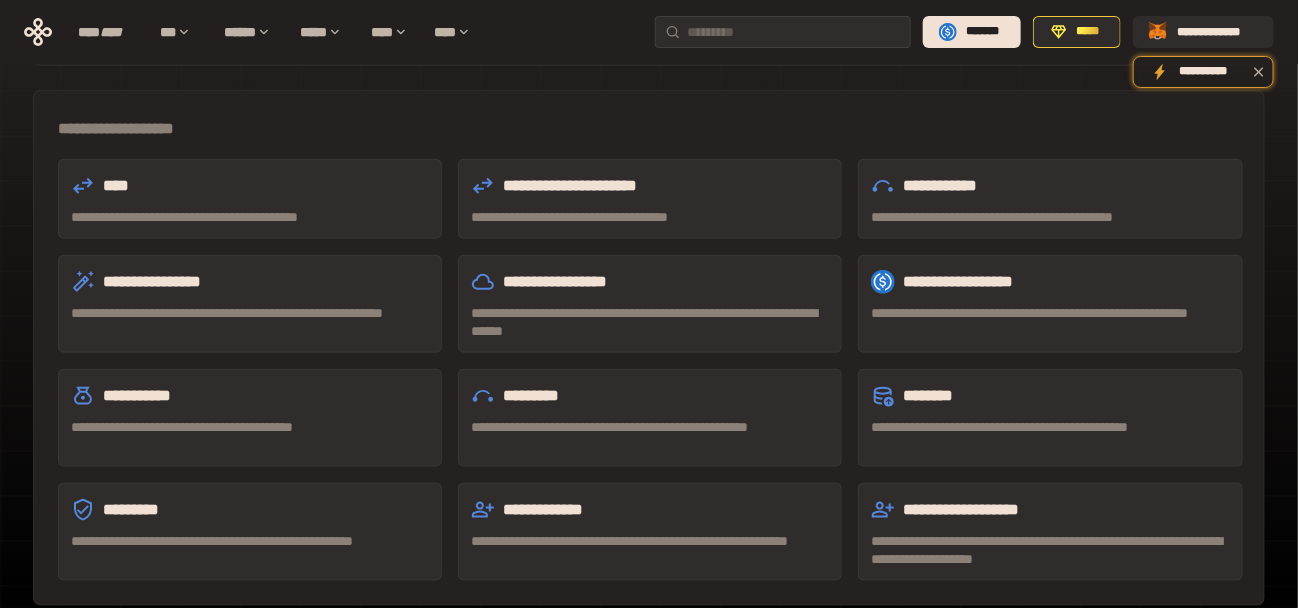 click on "**********" at bounding box center [650, 550] 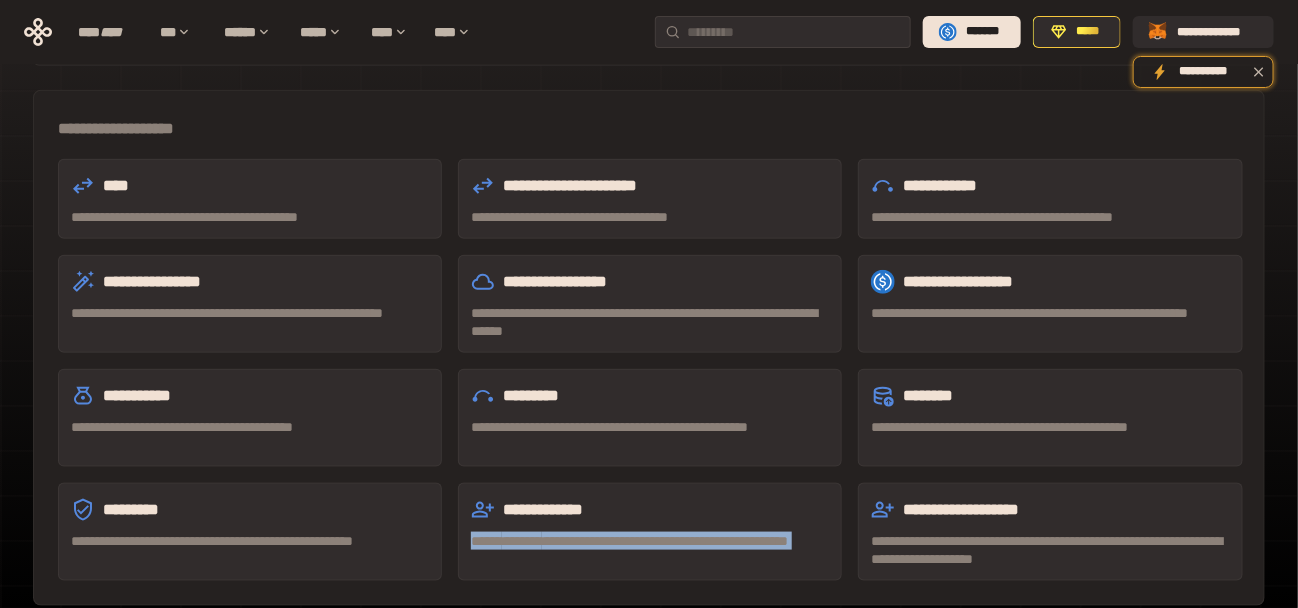 drag, startPoint x: 591, startPoint y: 469, endPoint x: 484, endPoint y: 462, distance: 107.22873 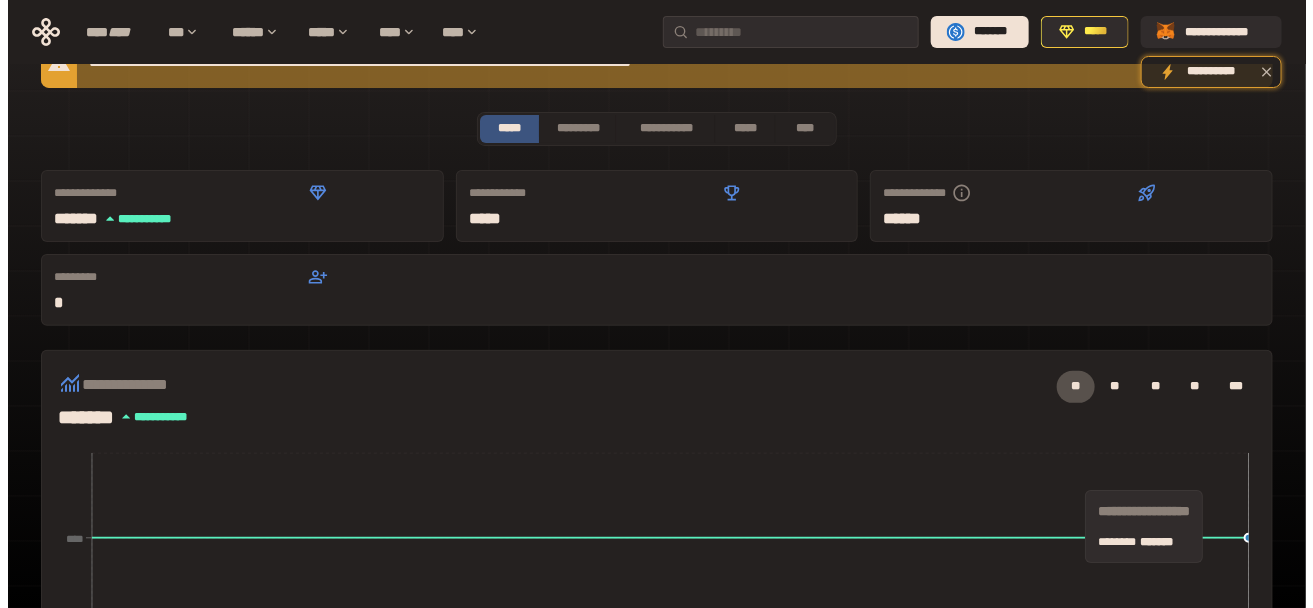 scroll, scrollTop: 0, scrollLeft: 0, axis: both 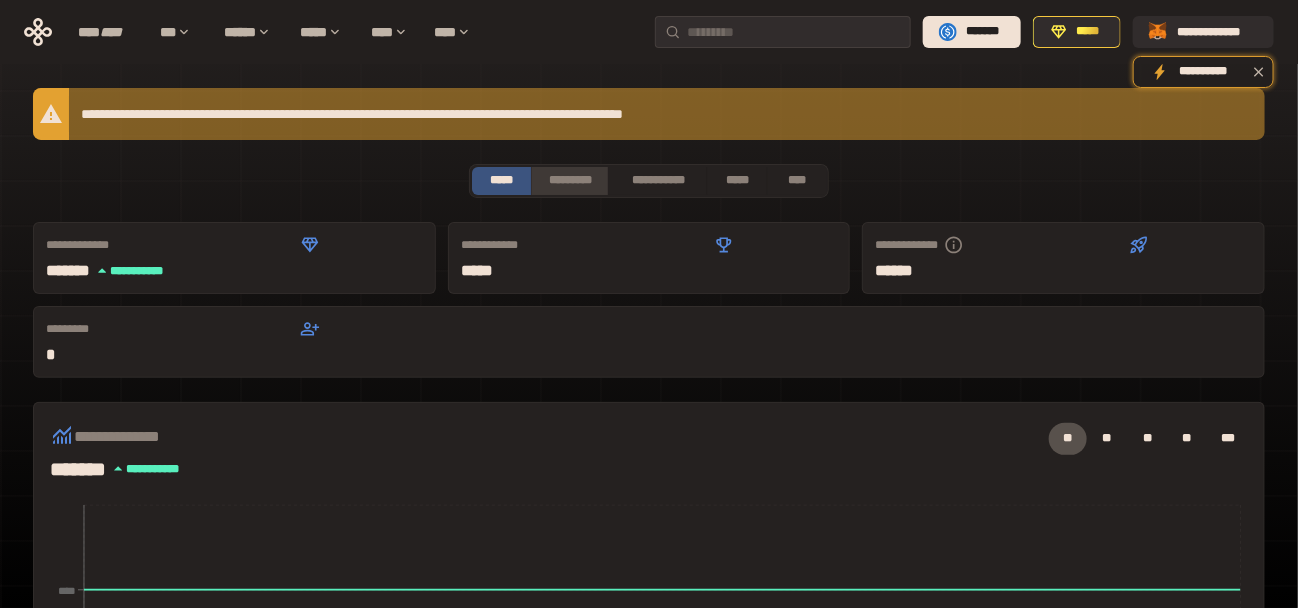 click on "*********" at bounding box center (569, 181) 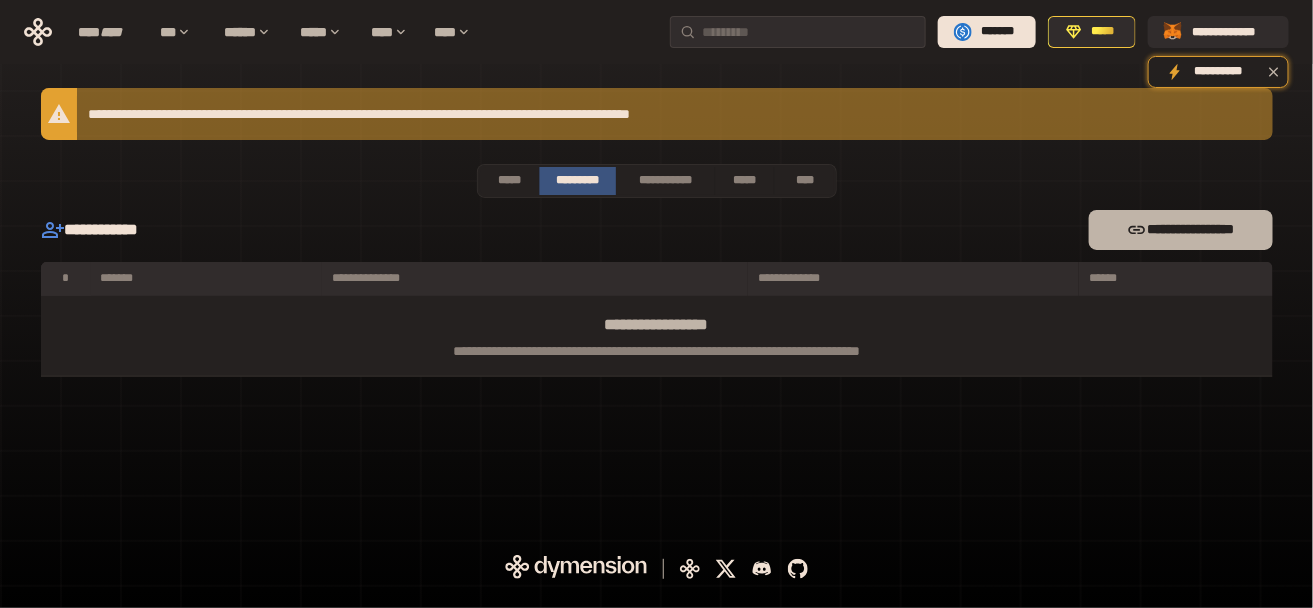 click on "**********" at bounding box center [1180, 230] 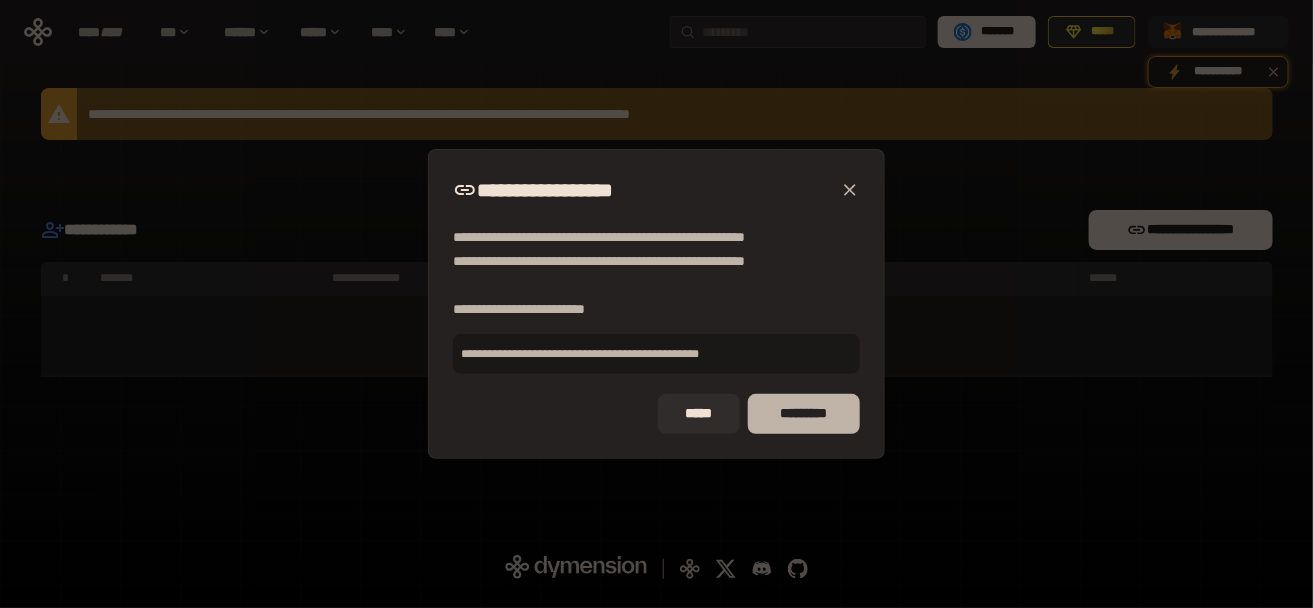 click on "*********" at bounding box center (803, 414) 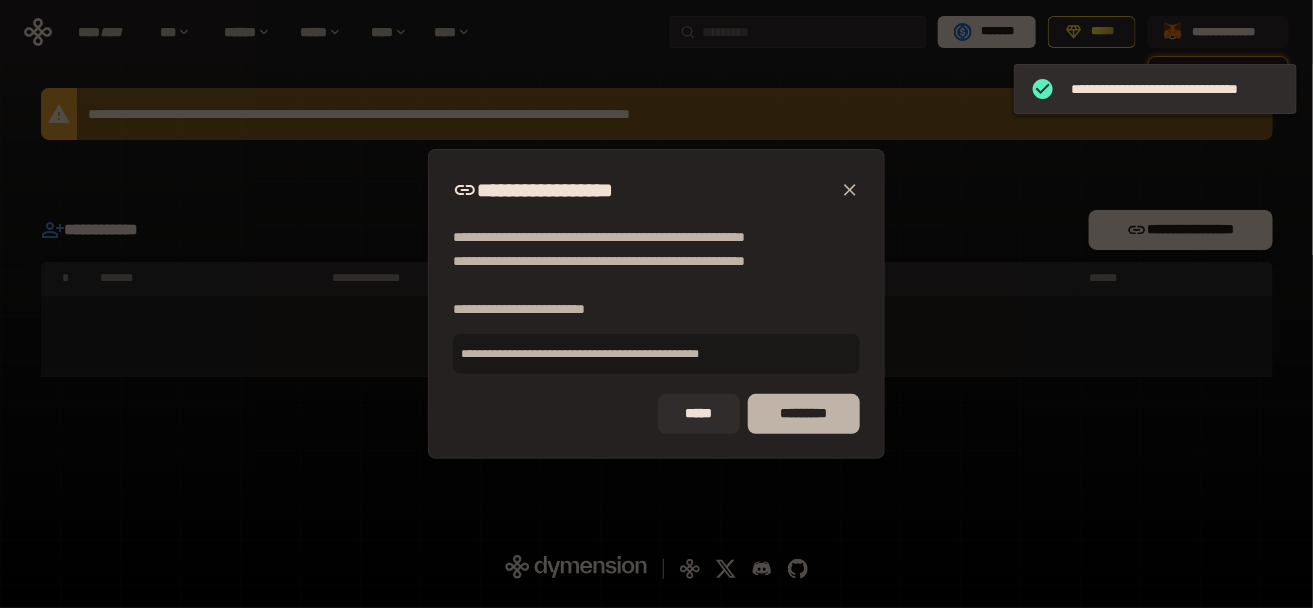click on "*********" at bounding box center [803, 414] 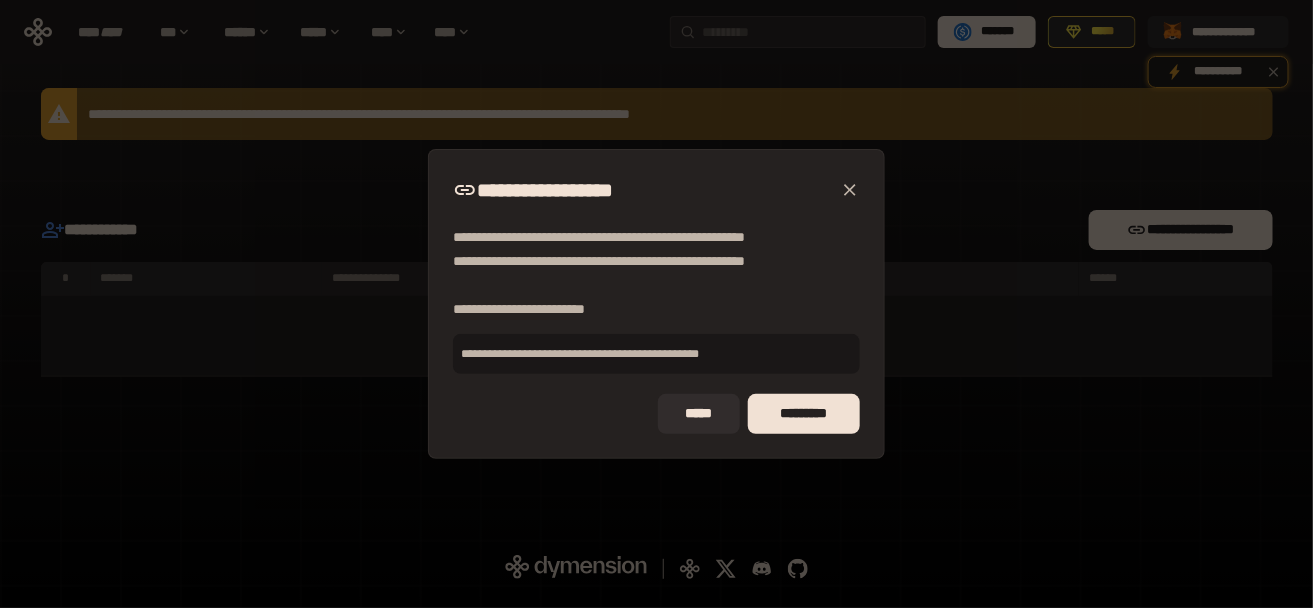 type 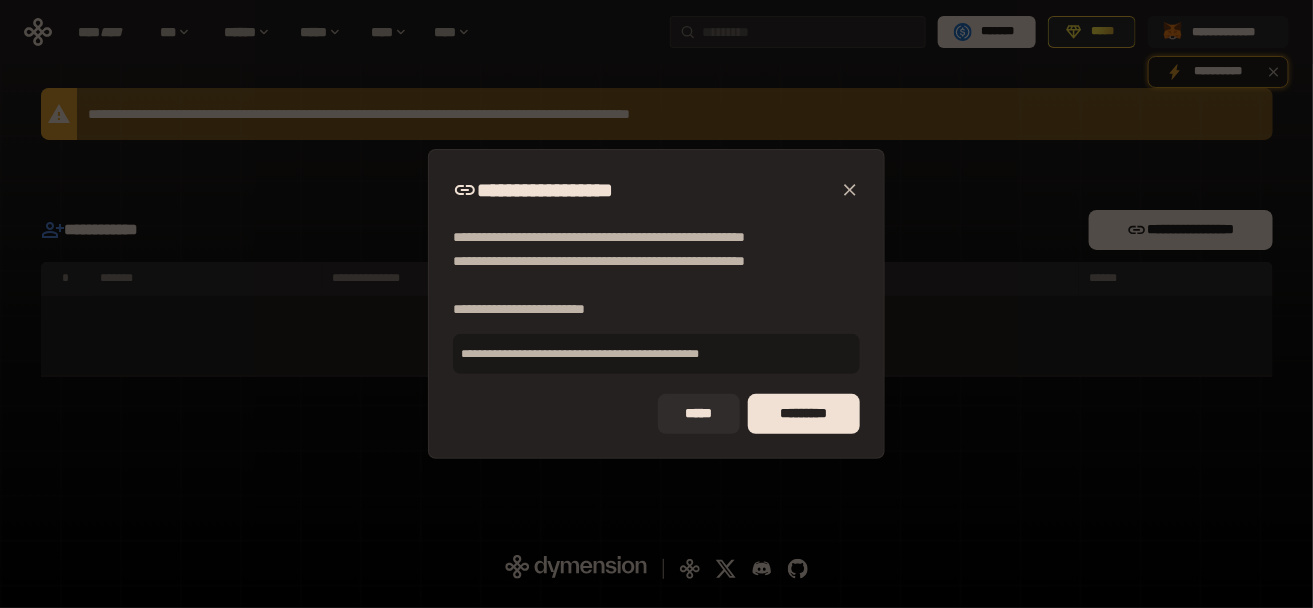 click on "*********" at bounding box center [803, 414] 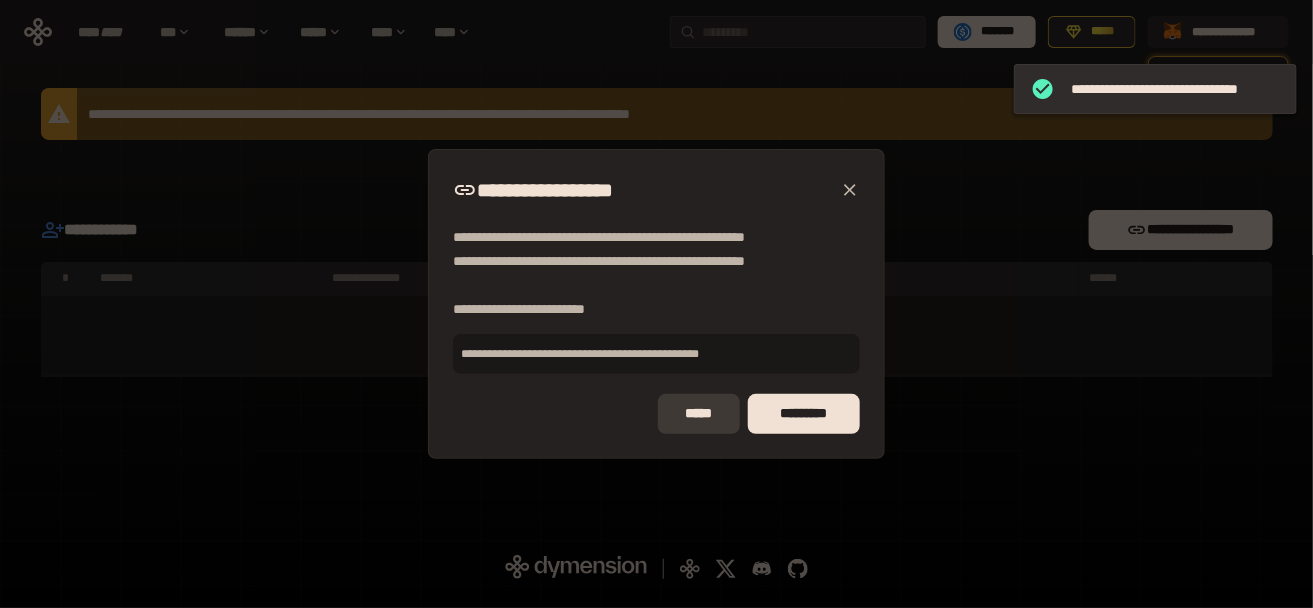 click on "*****" at bounding box center [699, 414] 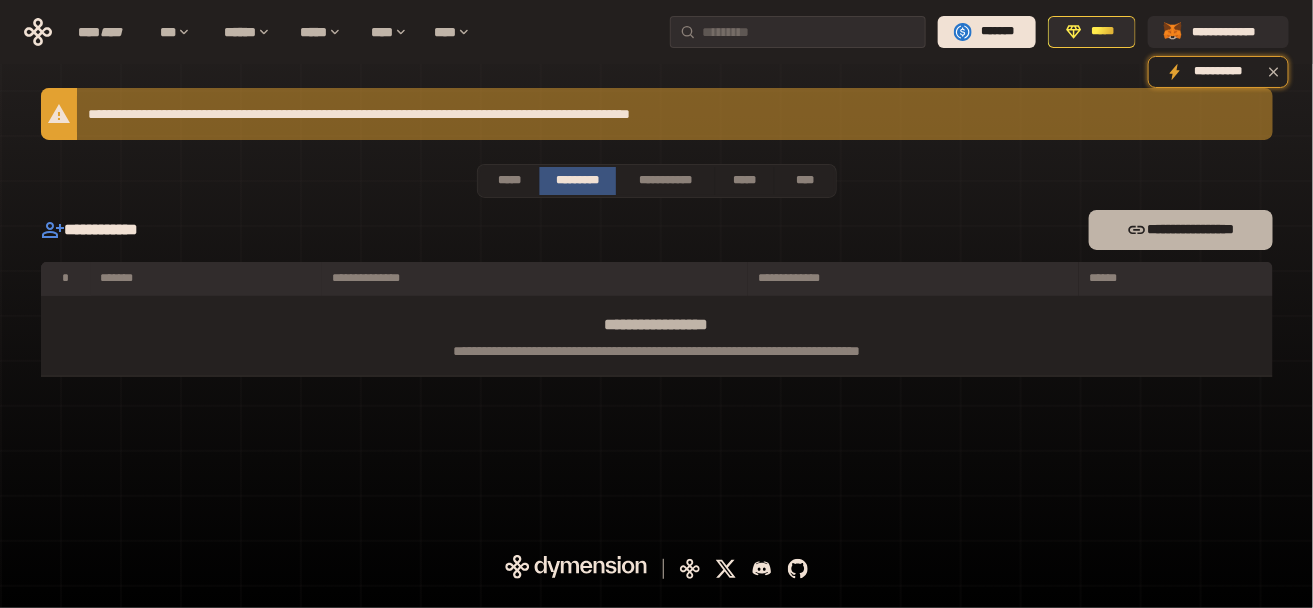 click on "**********" at bounding box center (1180, 230) 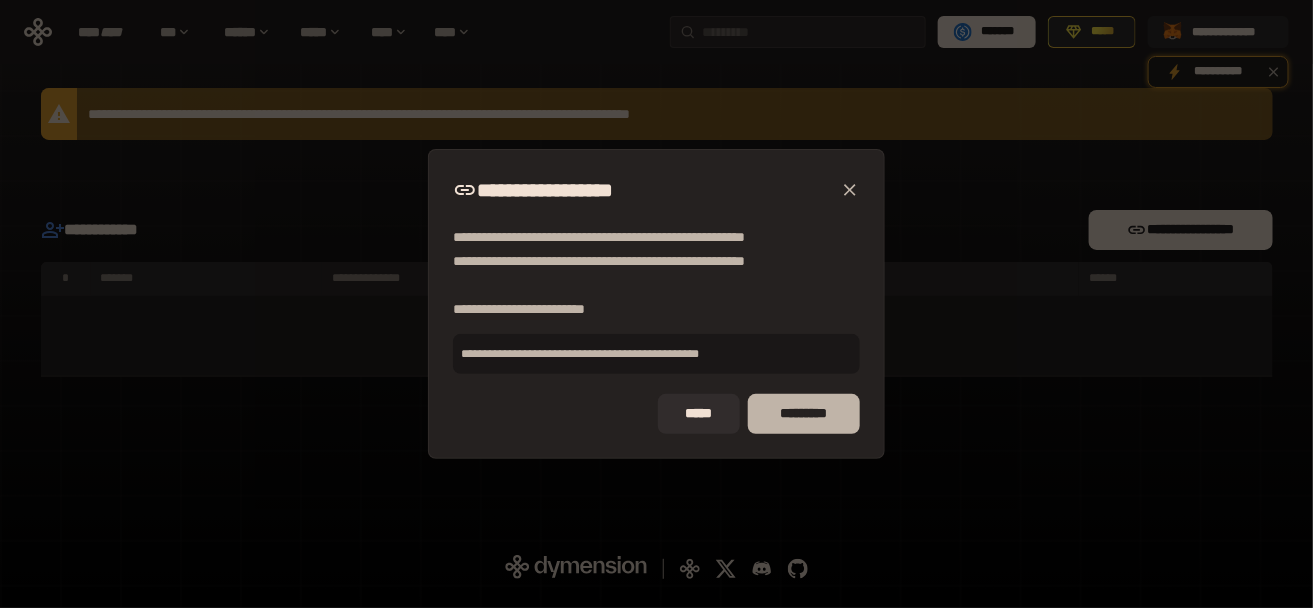 click on "*********" at bounding box center [803, 414] 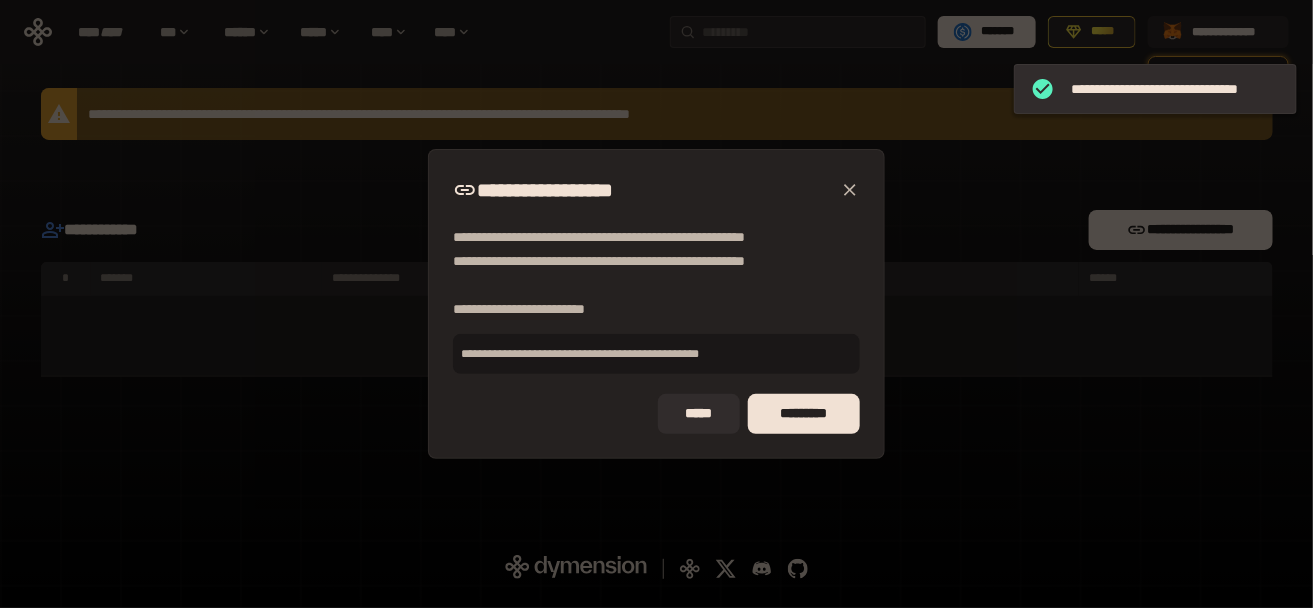 click 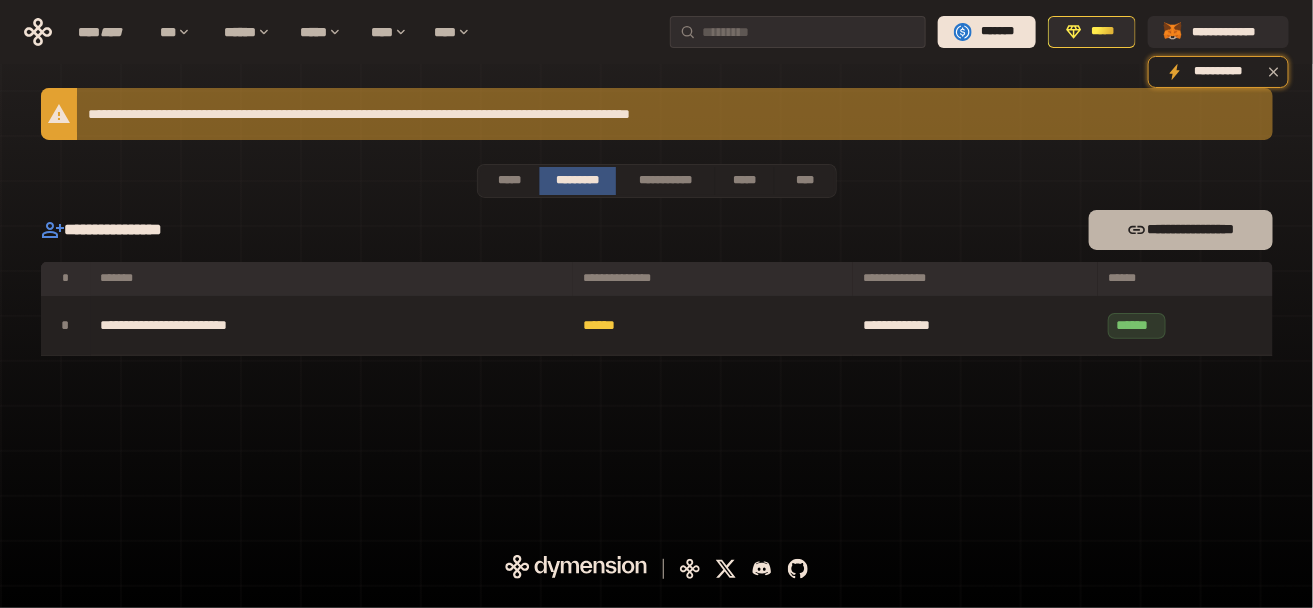 click on "**********" at bounding box center [1180, 230] 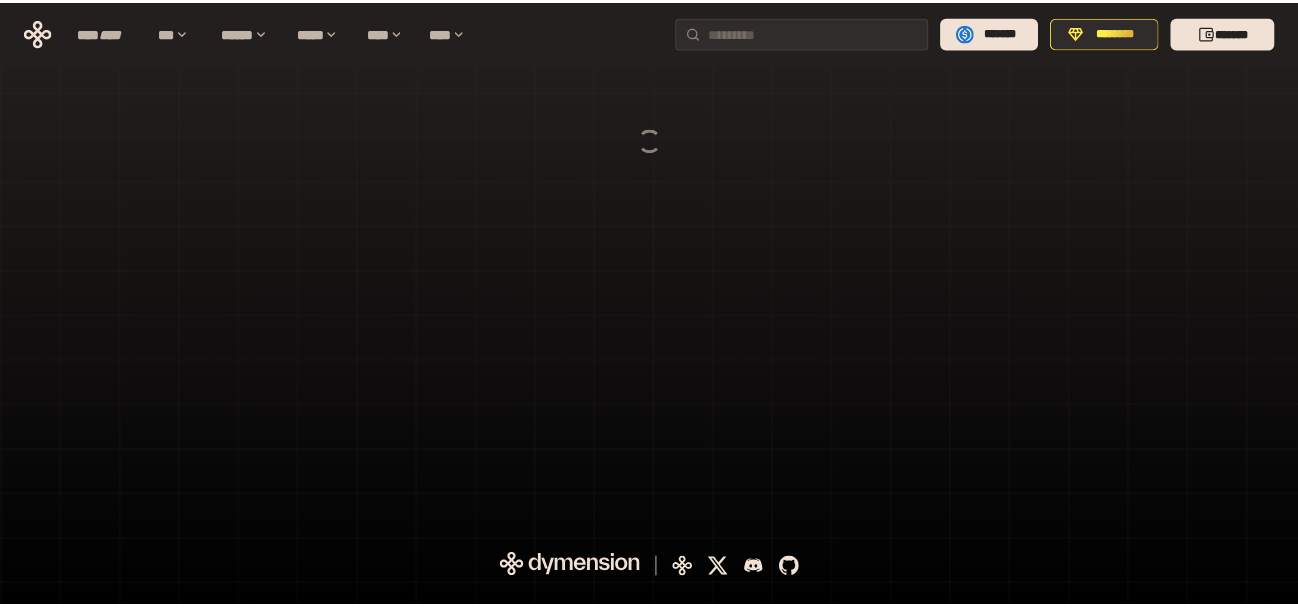 scroll, scrollTop: 0, scrollLeft: 0, axis: both 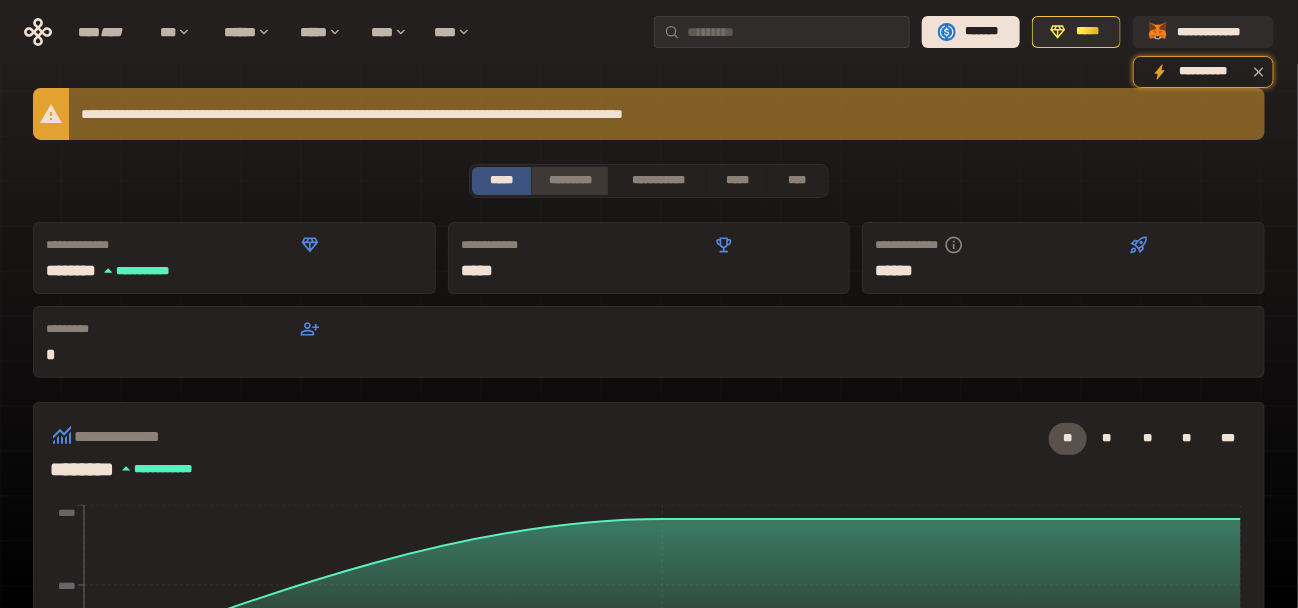 click on "*********" at bounding box center (569, 181) 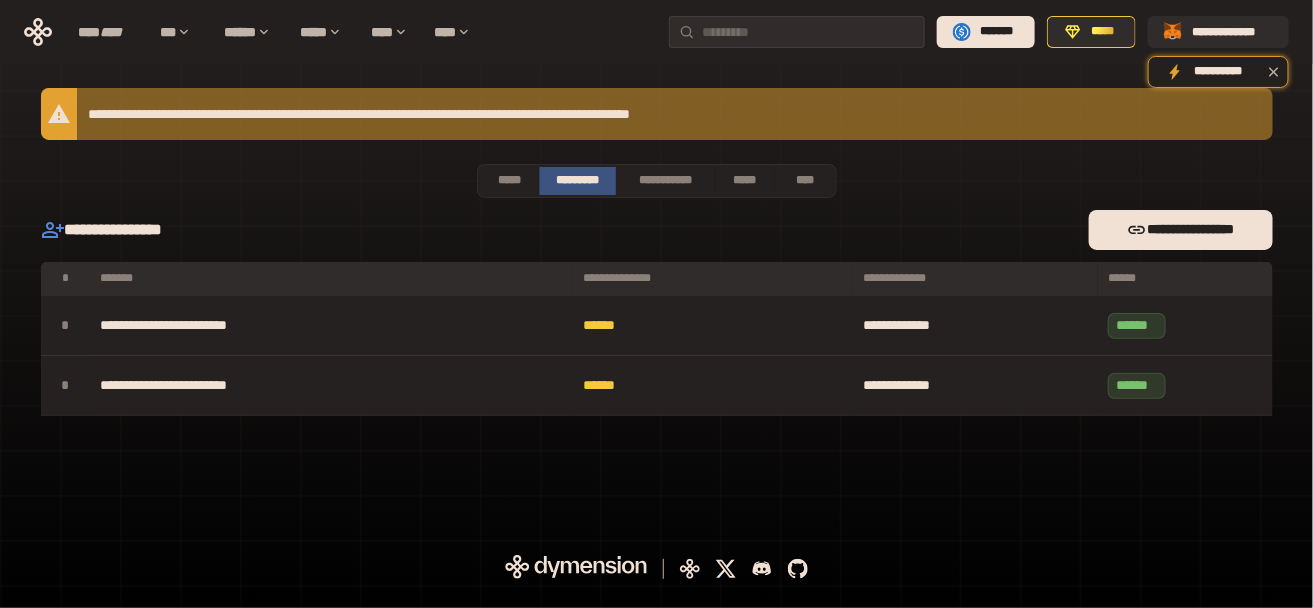 click on "*********" at bounding box center (577, 181) 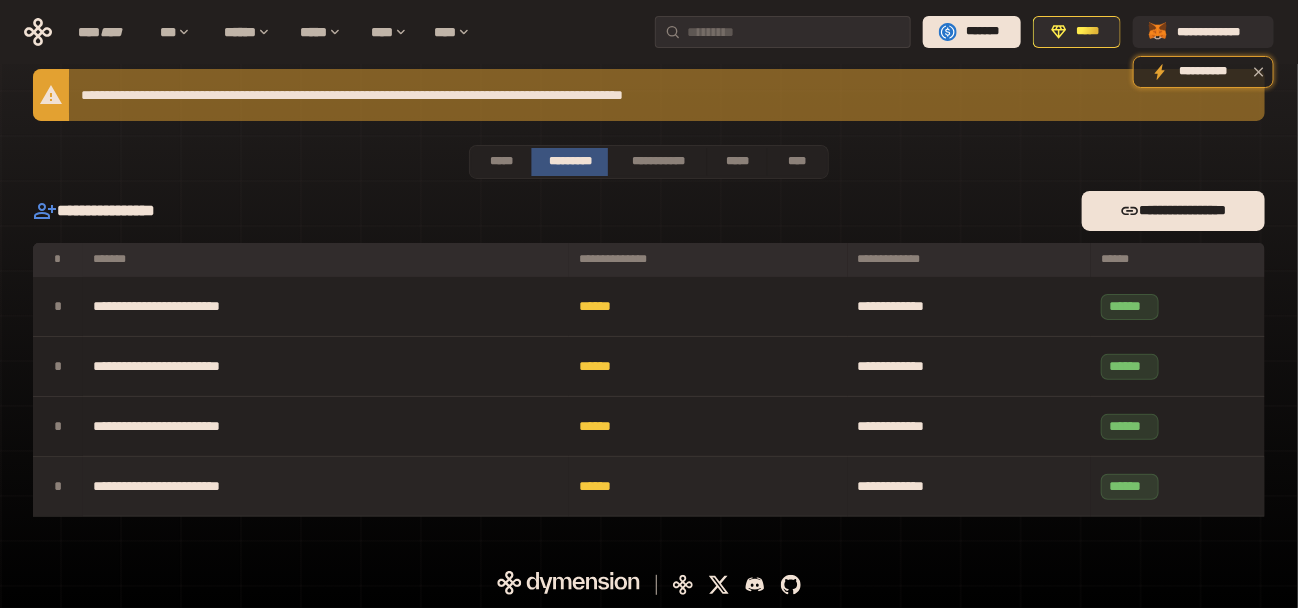 scroll, scrollTop: 0, scrollLeft: 0, axis: both 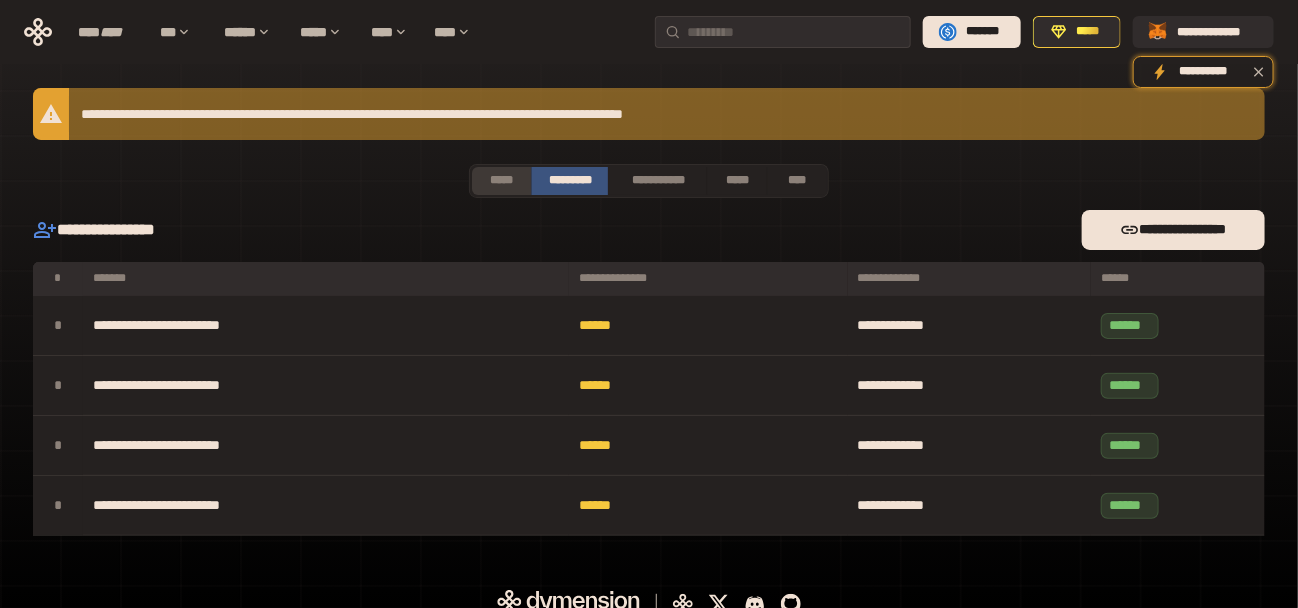 click on "*****" at bounding box center [501, 181] 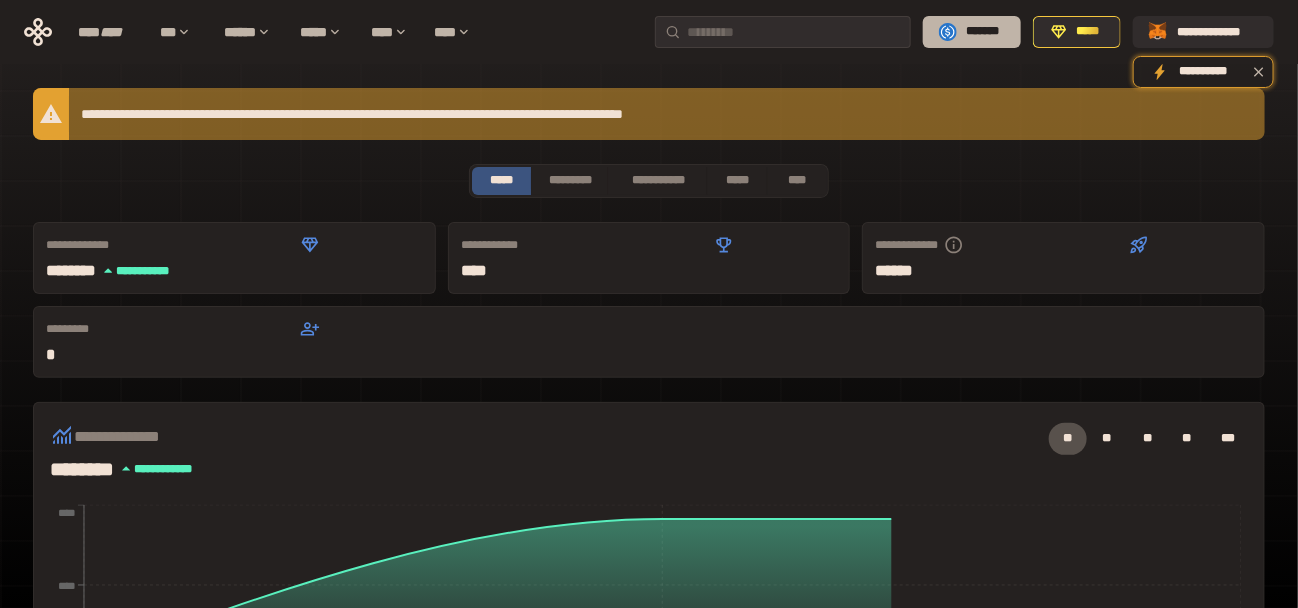 click on "*******" at bounding box center [983, 32] 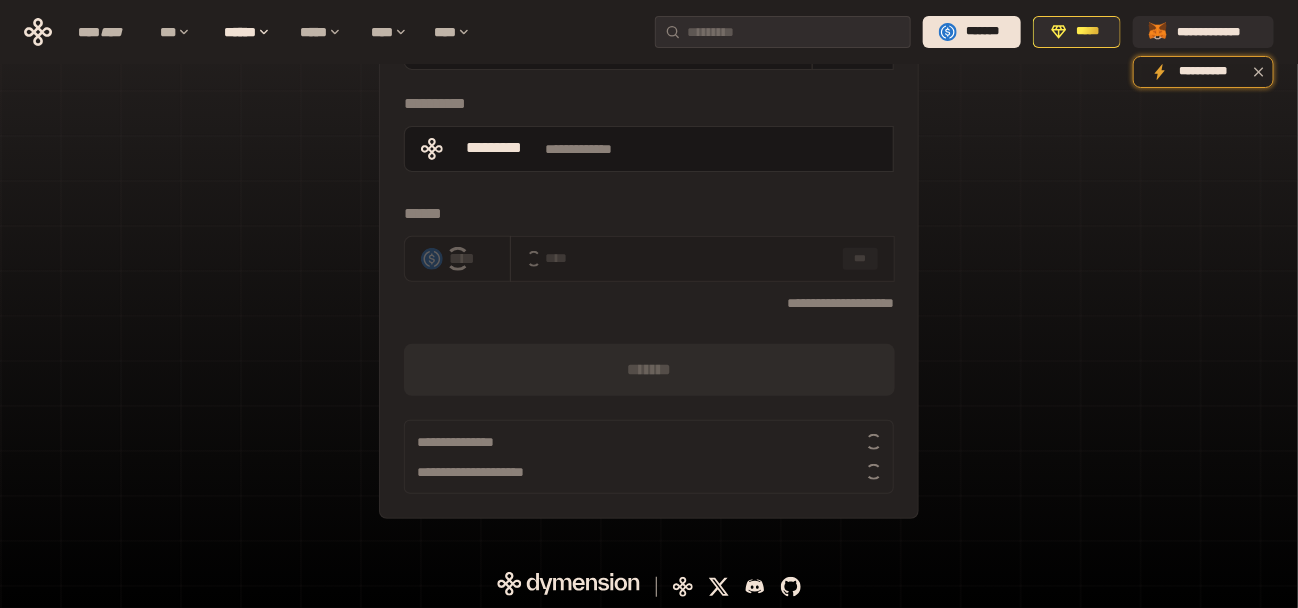 scroll, scrollTop: 0, scrollLeft: 0, axis: both 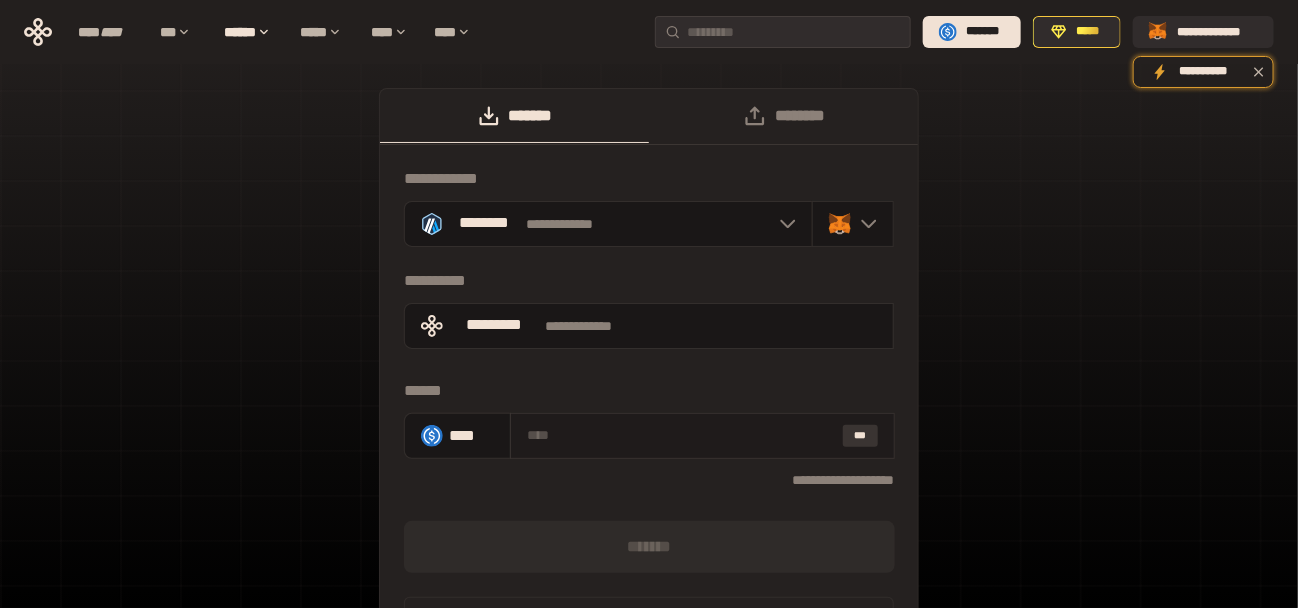 click on "***" at bounding box center (861, 436) 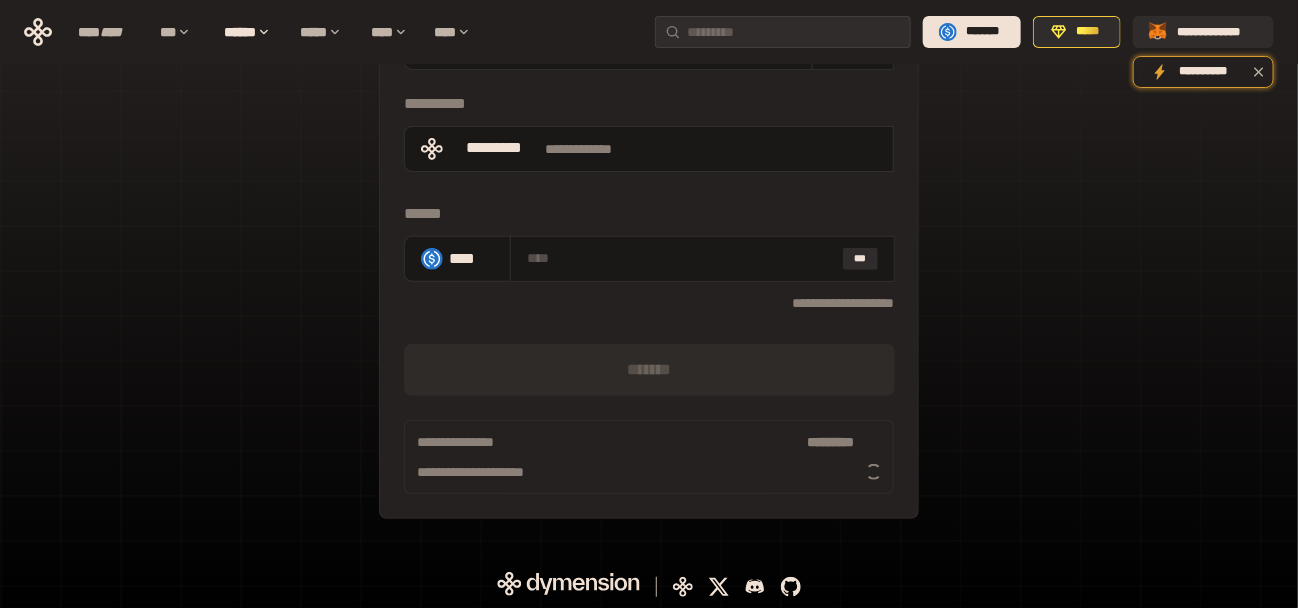 scroll, scrollTop: 0, scrollLeft: 0, axis: both 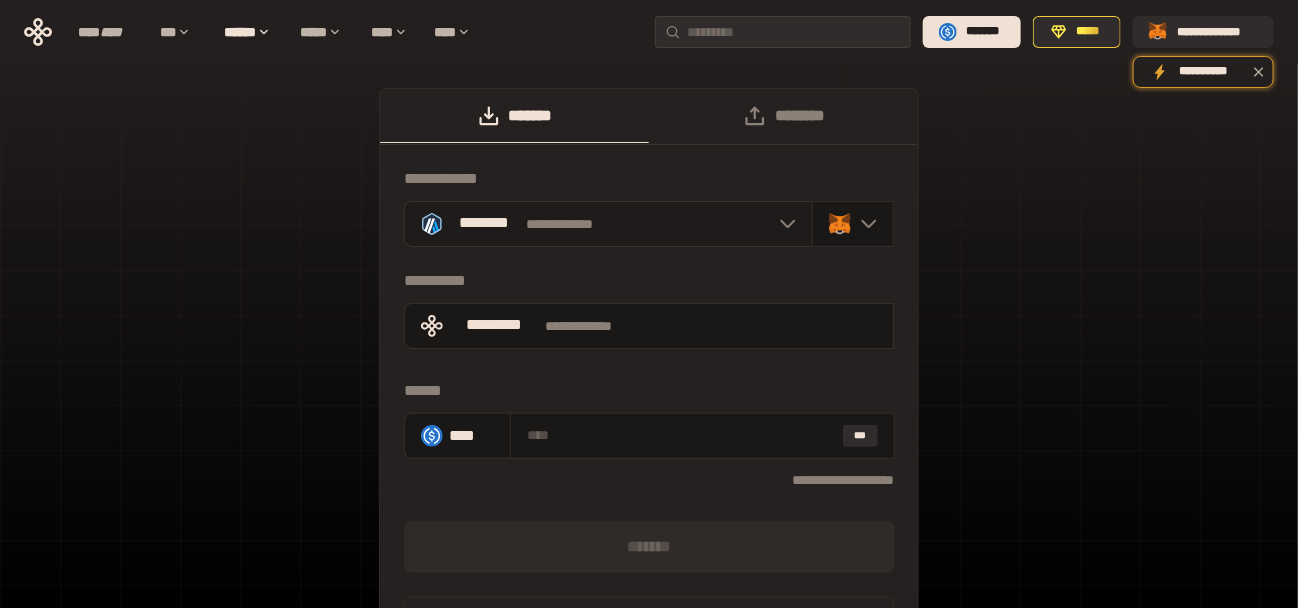 click on "********" at bounding box center (484, 224) 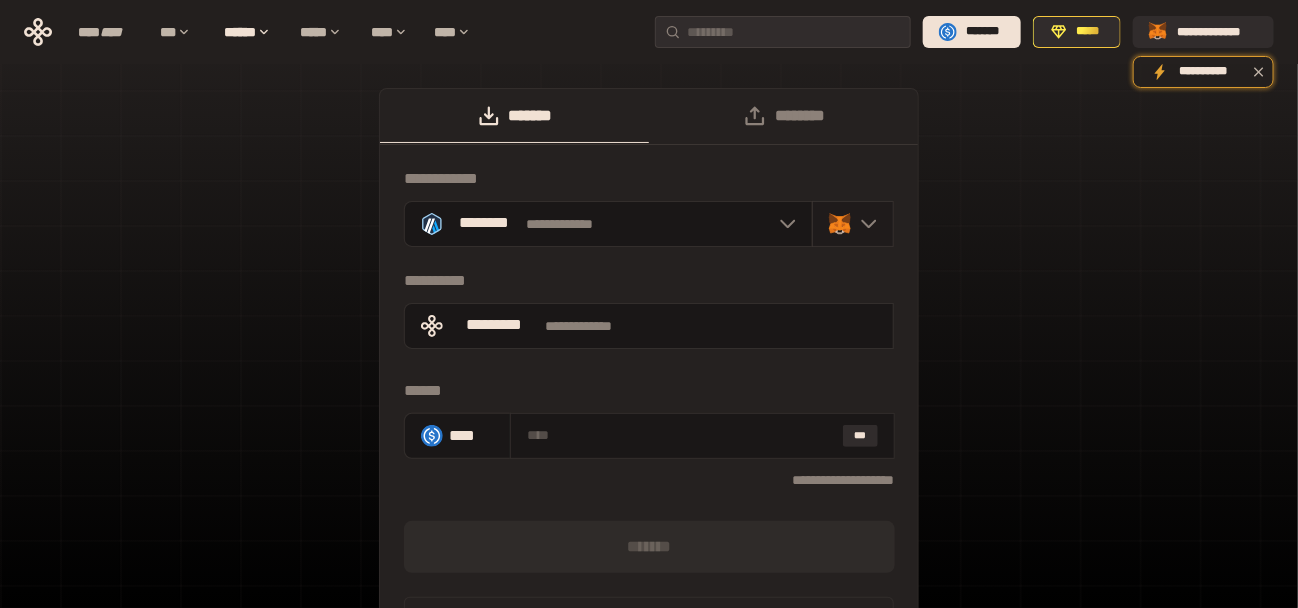 click at bounding box center [864, 224] 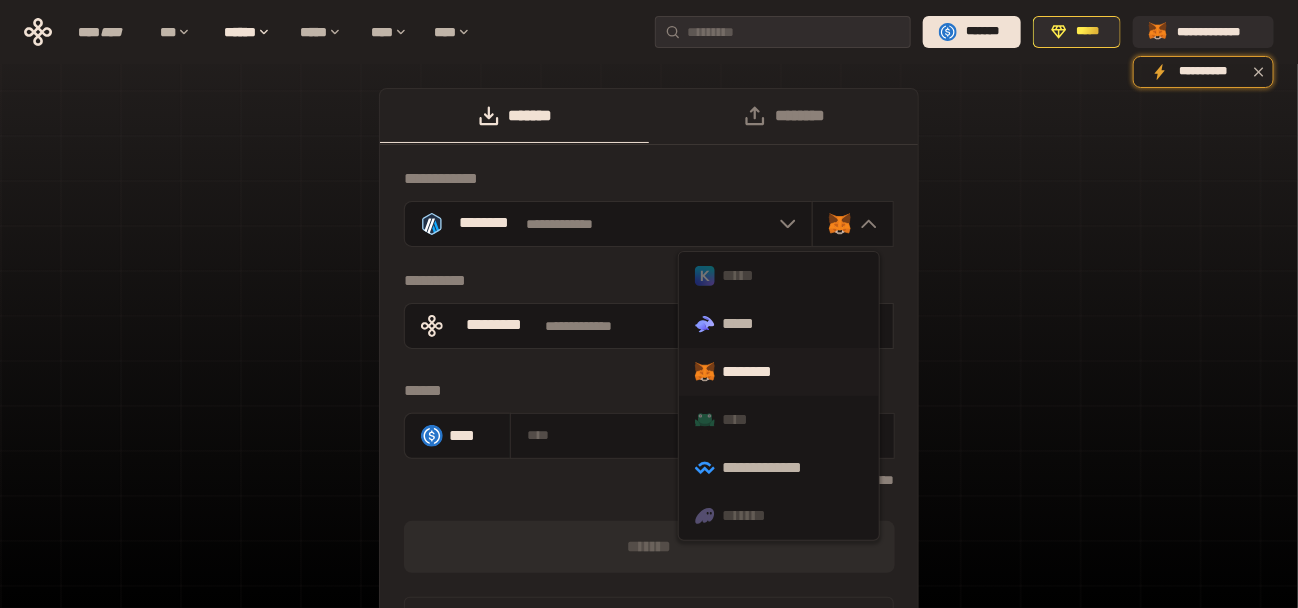 scroll, scrollTop: 177, scrollLeft: 0, axis: vertical 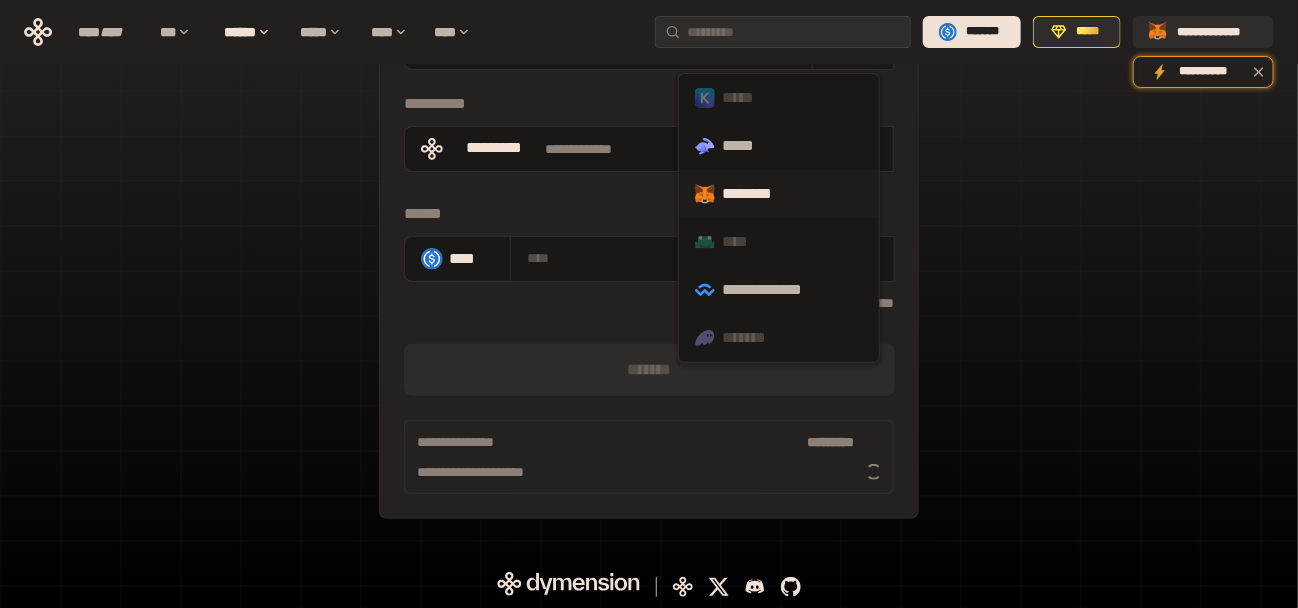 click on "**********" at bounding box center [649, 215] 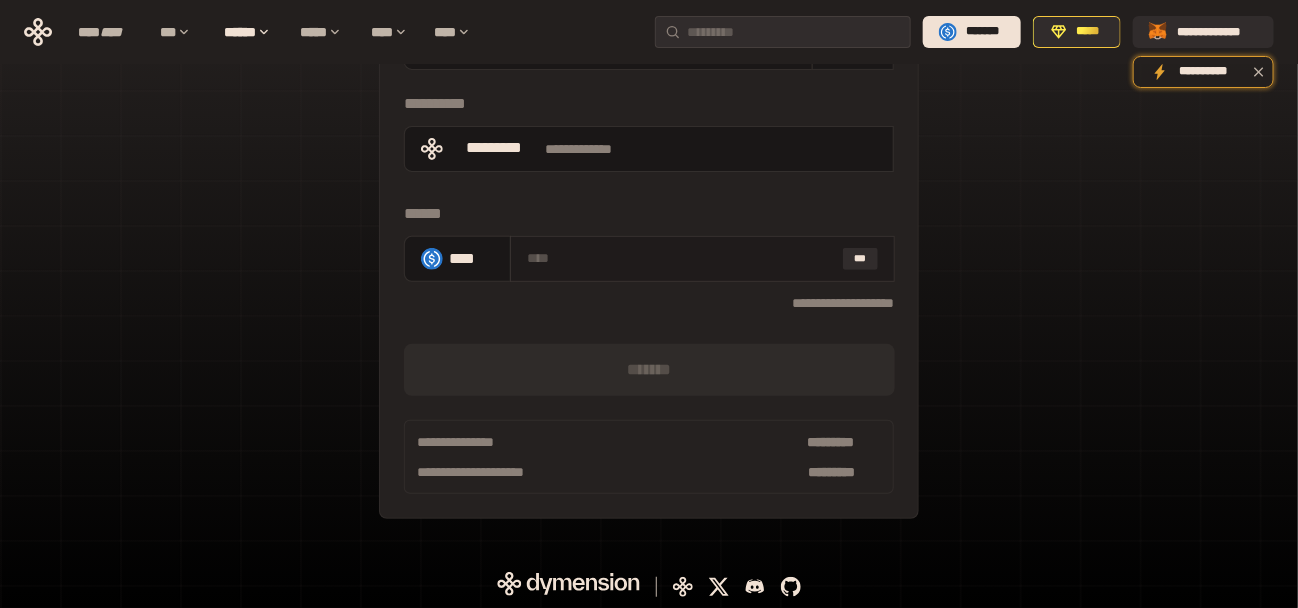 scroll, scrollTop: 0, scrollLeft: 0, axis: both 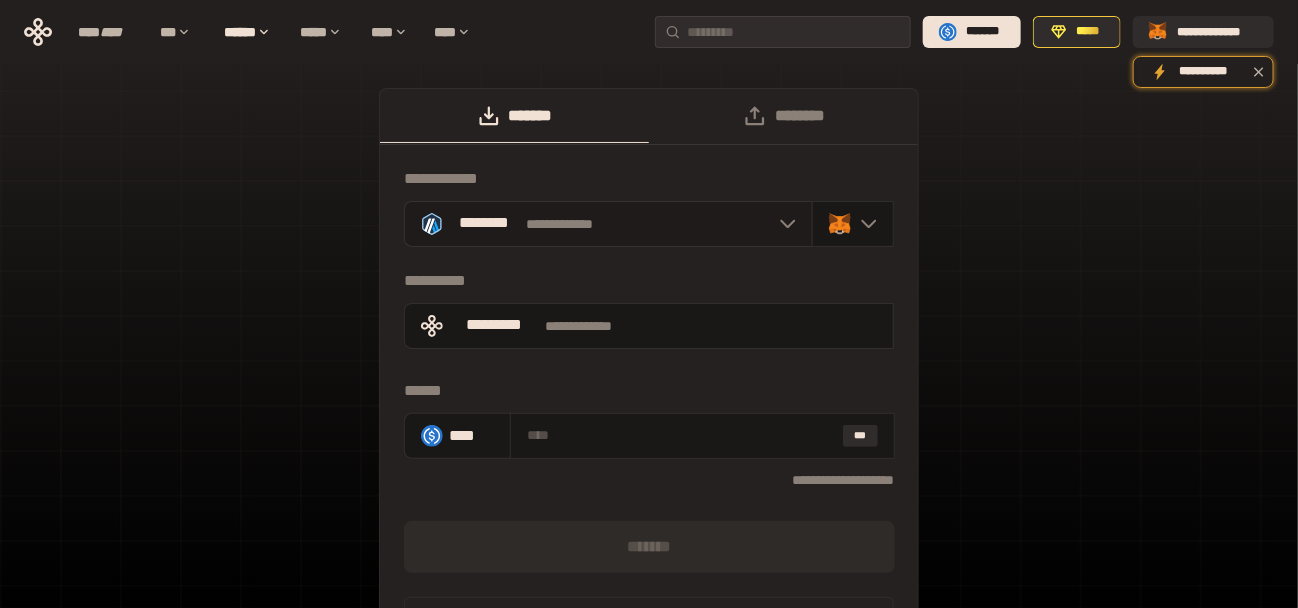 click at bounding box center [432, 224] 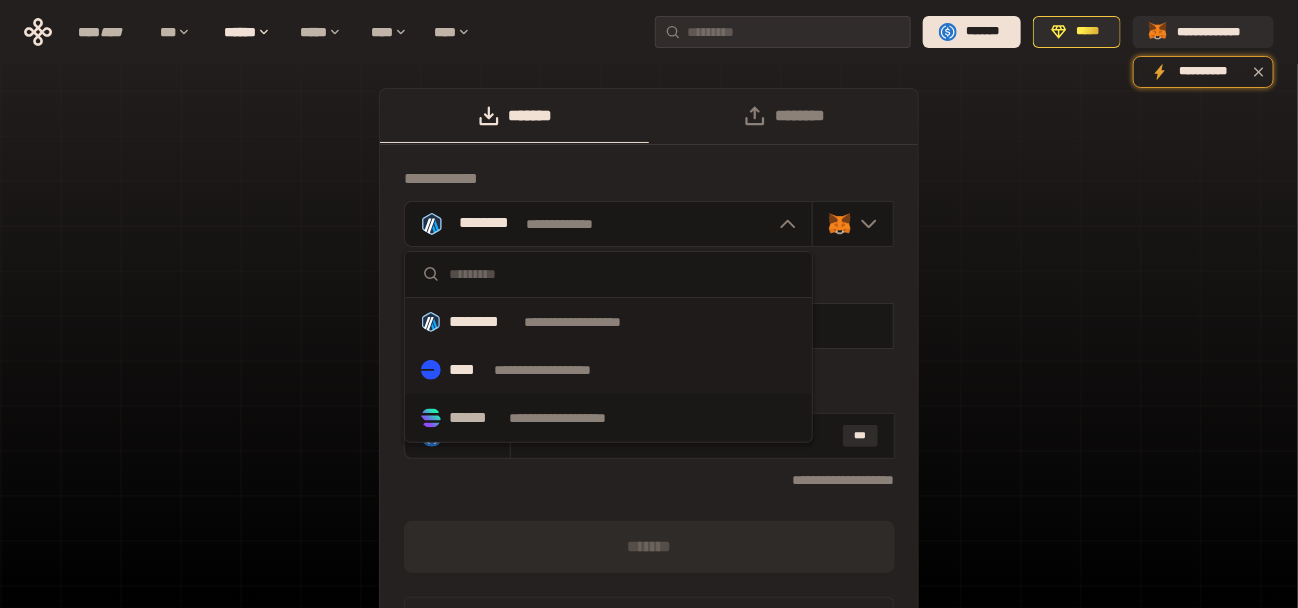 click on "**********" at bounding box center [608, 370] 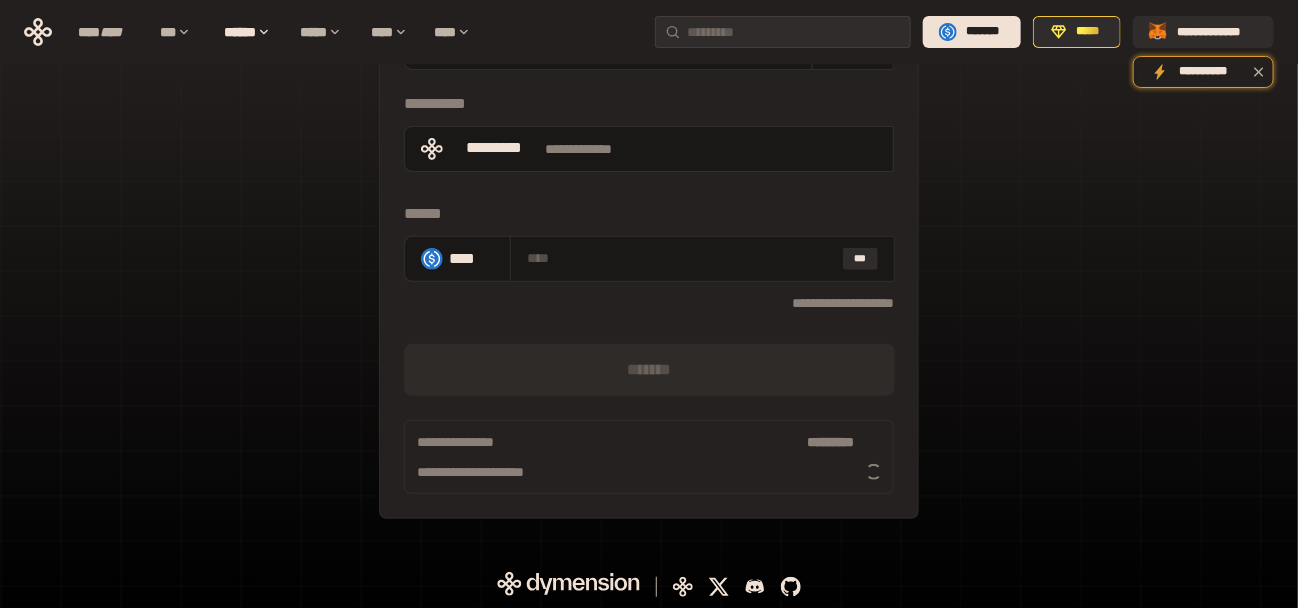 scroll, scrollTop: 0, scrollLeft: 0, axis: both 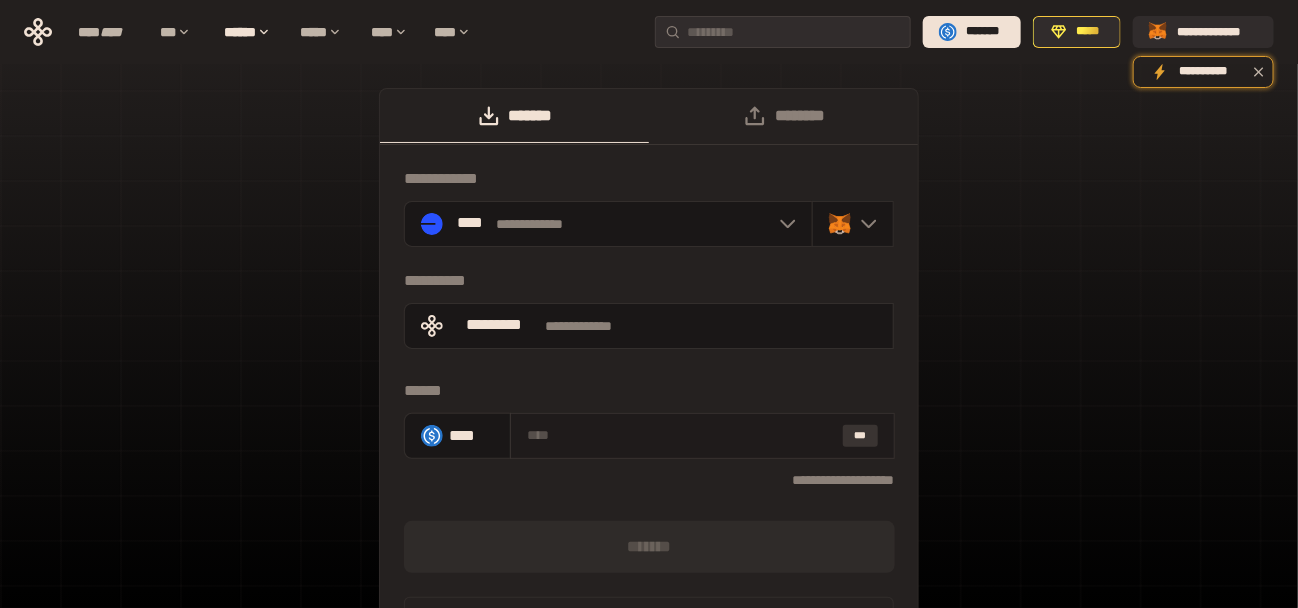 click on "***" at bounding box center [861, 436] 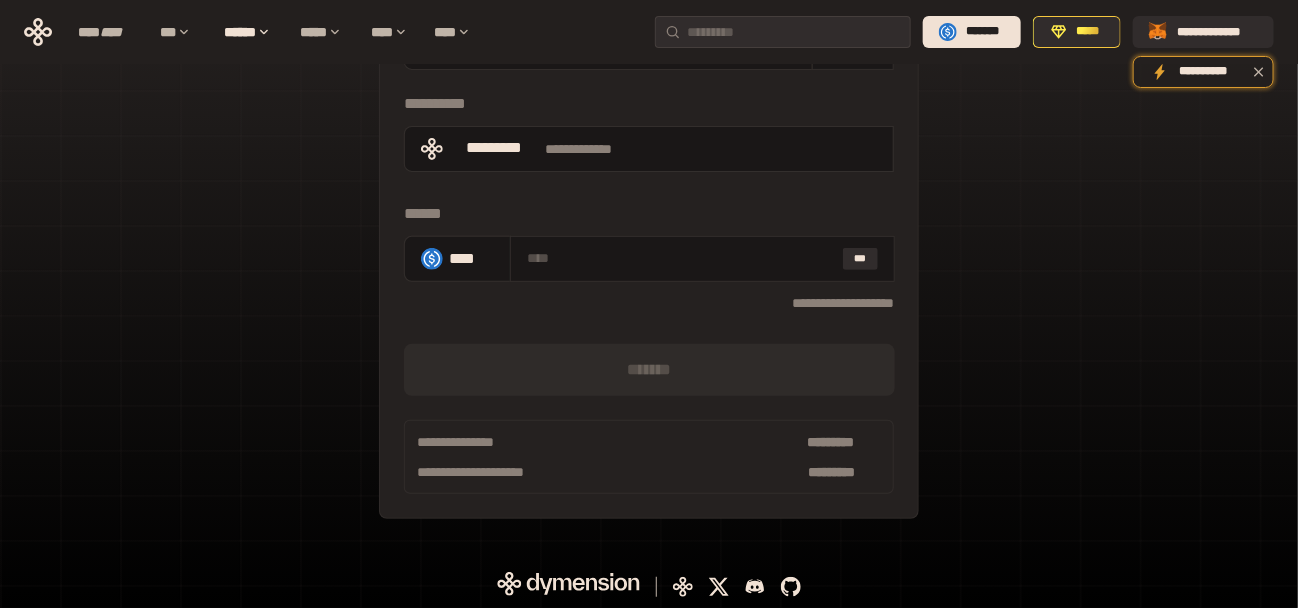 scroll, scrollTop: 0, scrollLeft: 0, axis: both 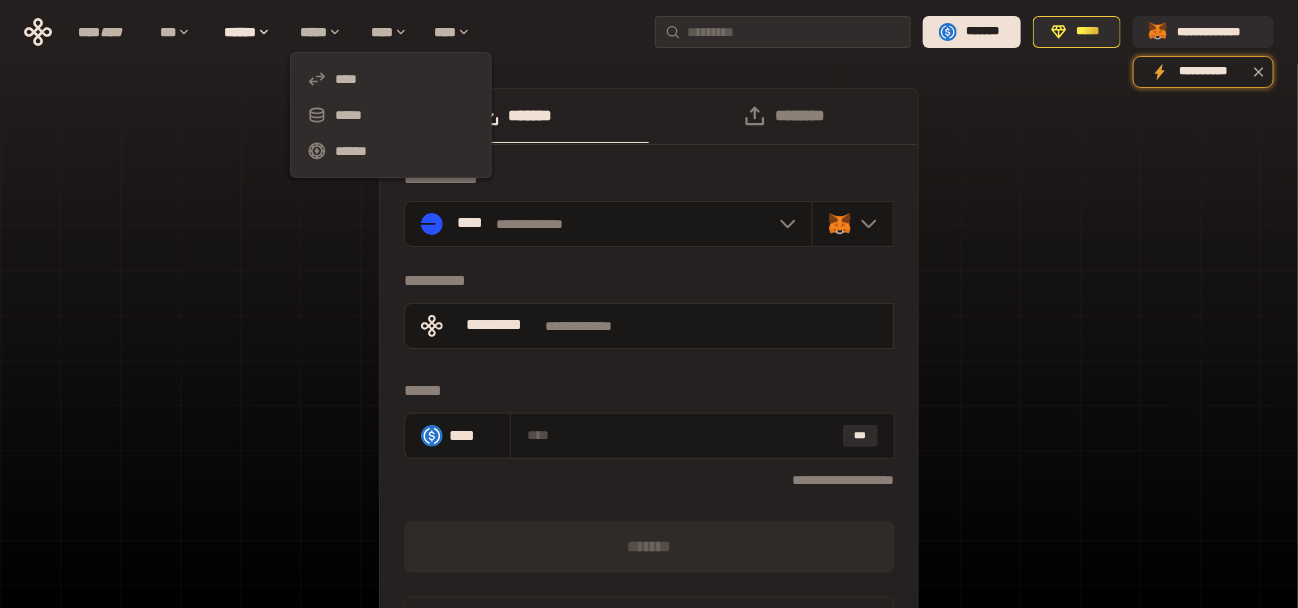 click on "**********" at bounding box center [649, 402] 